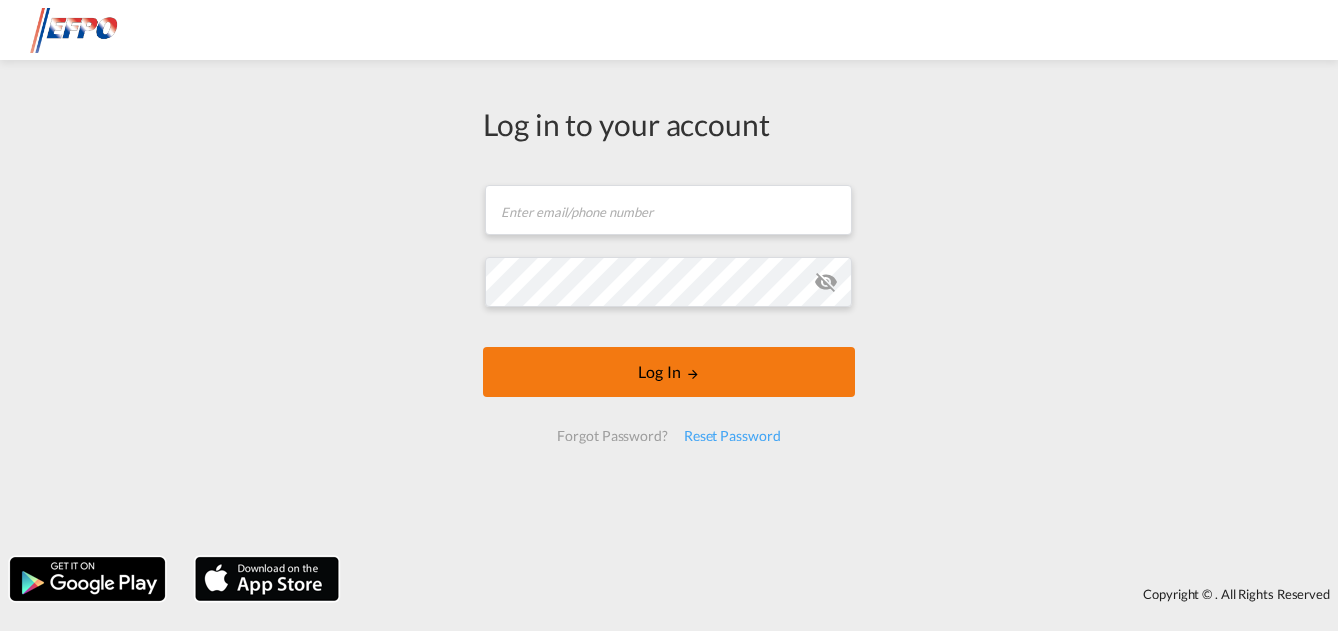 scroll, scrollTop: 0, scrollLeft: 0, axis: both 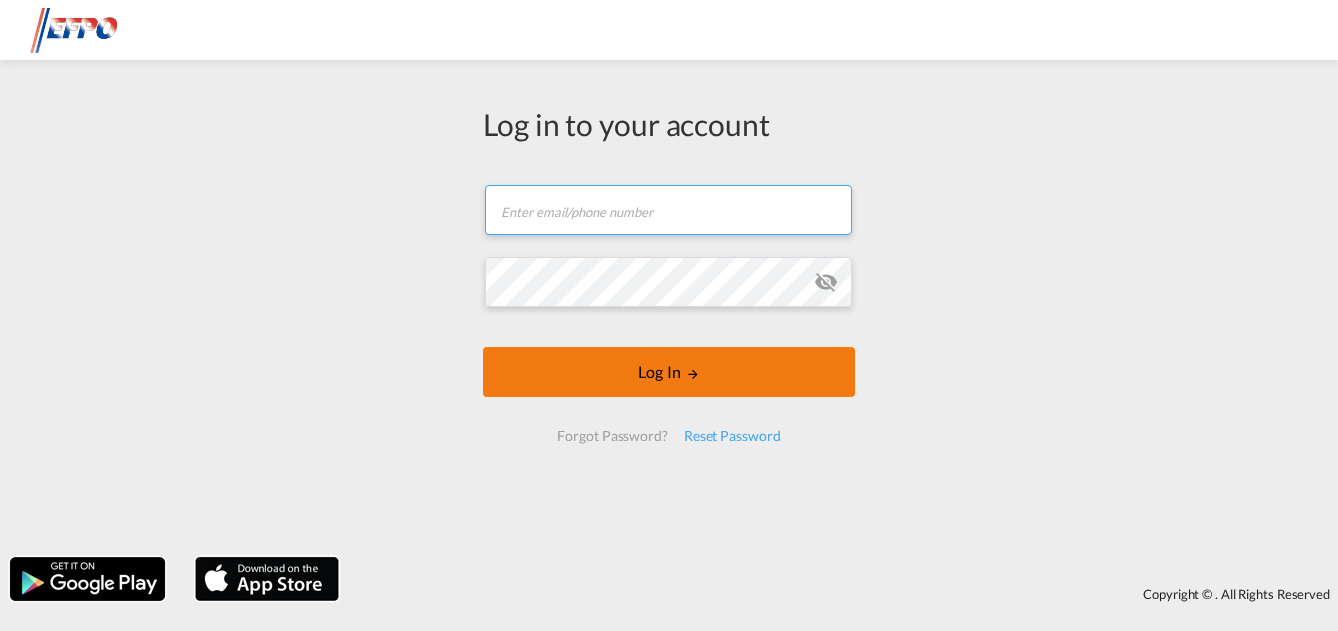 type on "lblanken@[COMPANY].com" 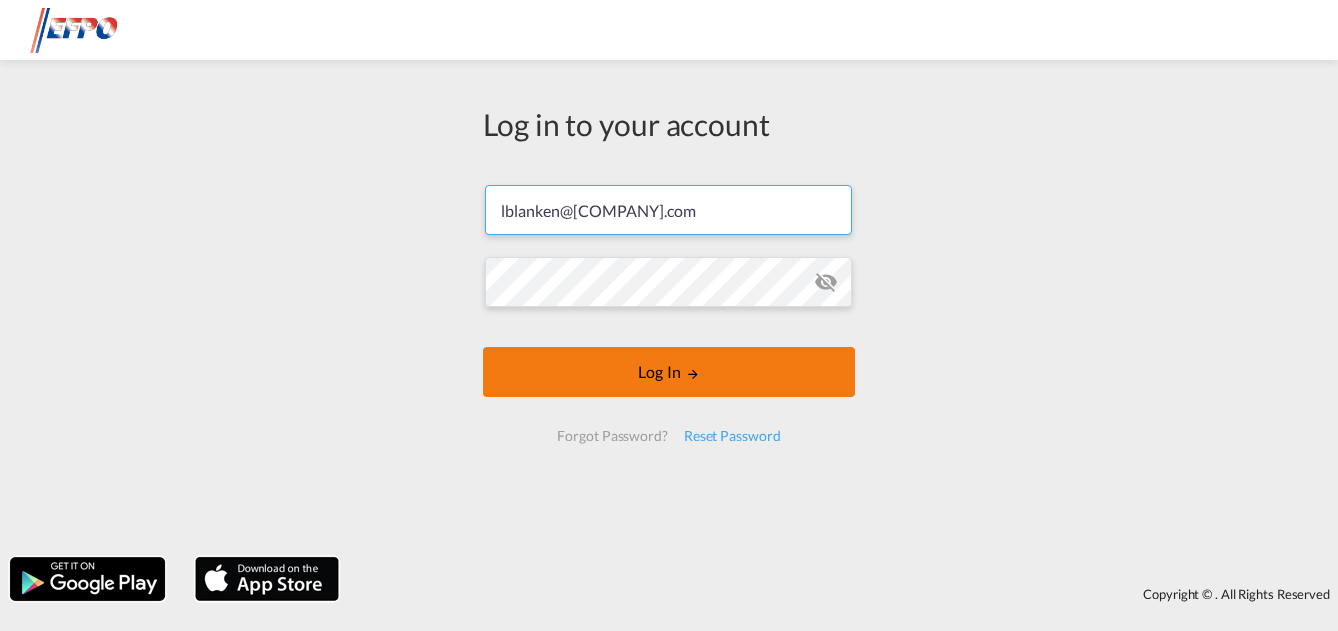 click on "Log In" at bounding box center [669, 372] 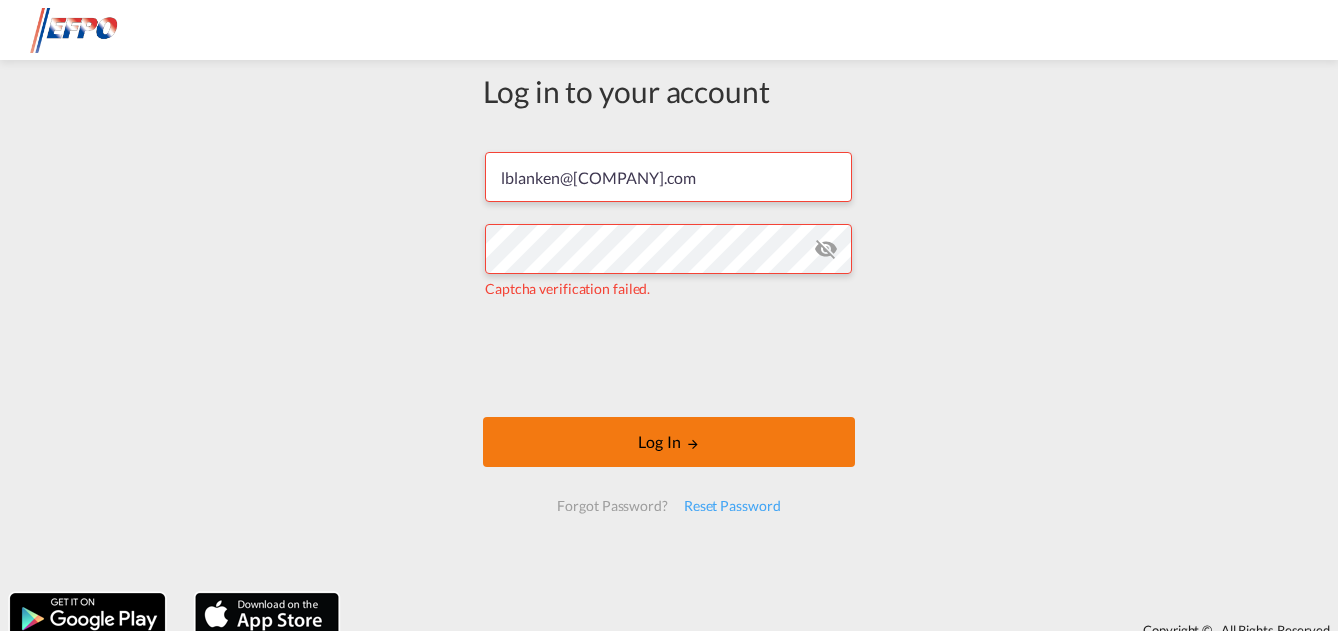 click on "Log In" at bounding box center (669, 442) 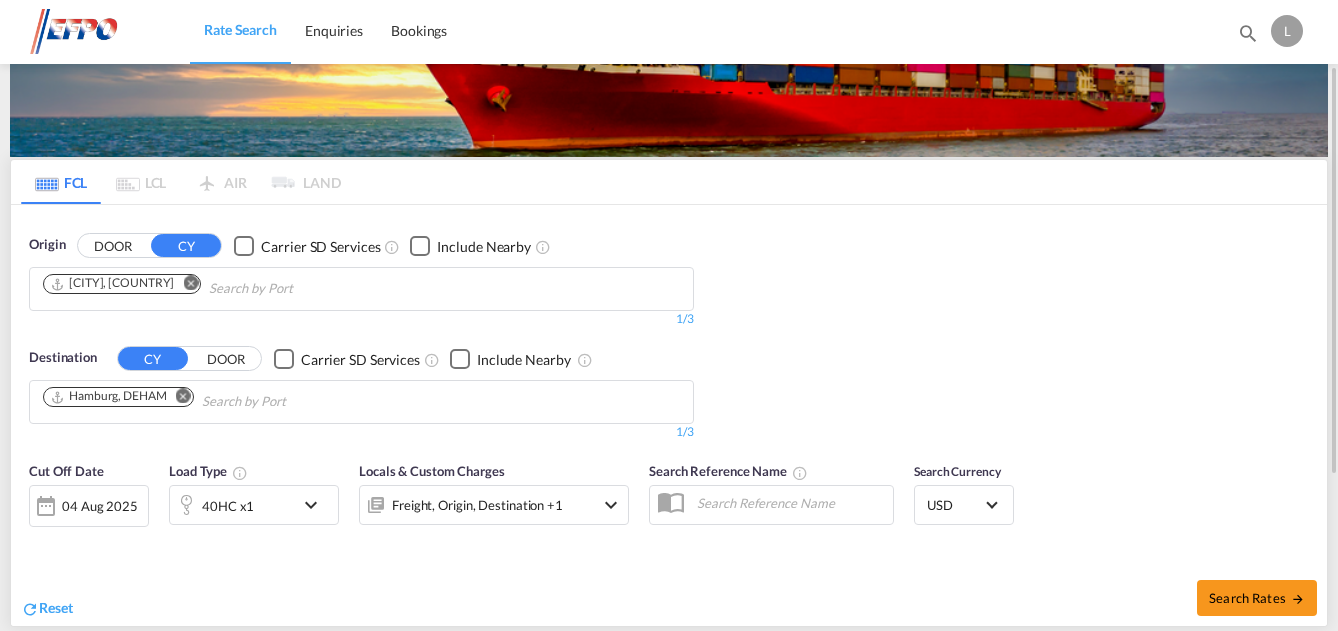 scroll, scrollTop: 200, scrollLeft: 0, axis: vertical 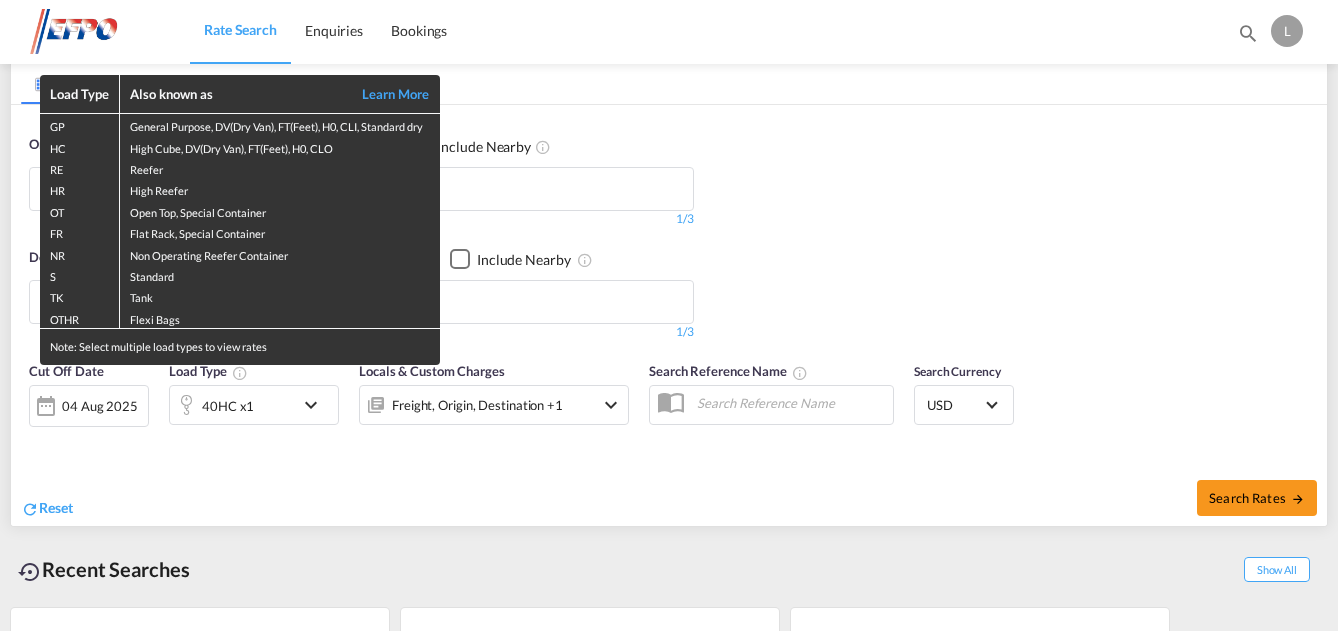 click on "Load Type Also known as Learn More GP
General Purpose, DV(Dry Van), FT(Feet), H0, CLI, Standard dry HC
High Cube, DV(Dry Van), FT(Feet), H0, CLO RE
Reefer HR
High Reefer OT
Open Top, Special Container FR
Flat Rack, Special Container NR
Non Operating Reefer Container S
Standard TK
Tank OTHR
Flexi Bags Note: Select multiple load types to view rates" at bounding box center [669, 315] 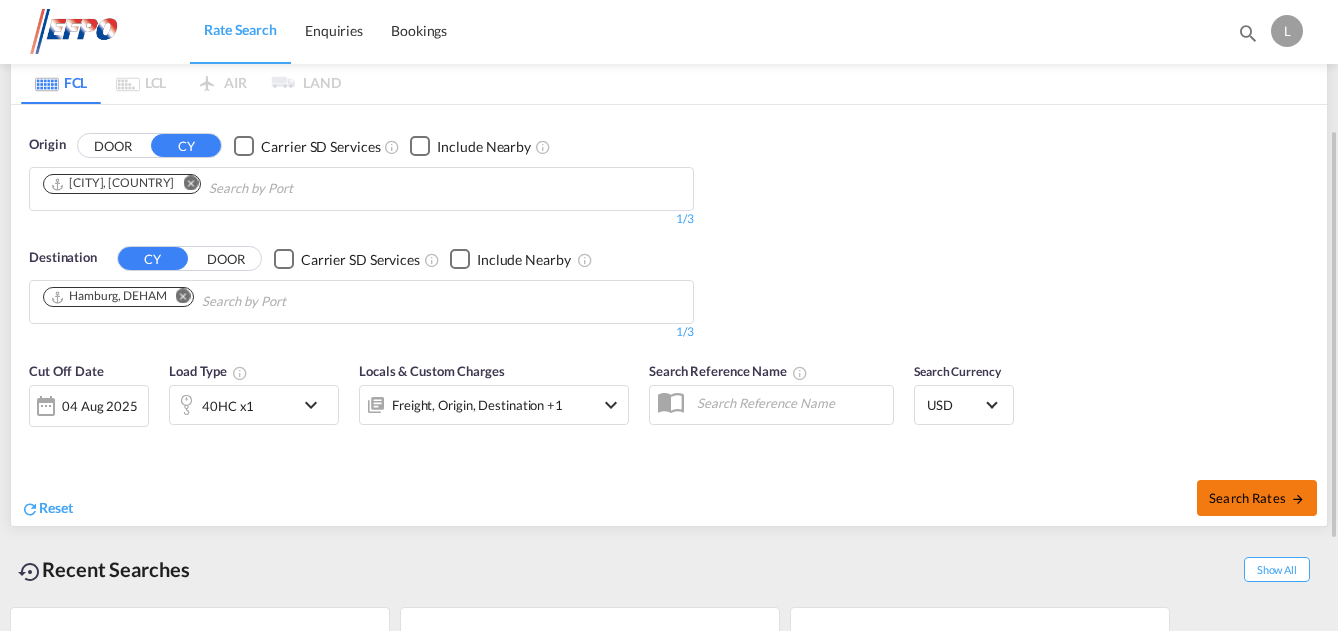 click on "Search Rates" at bounding box center [1257, 498] 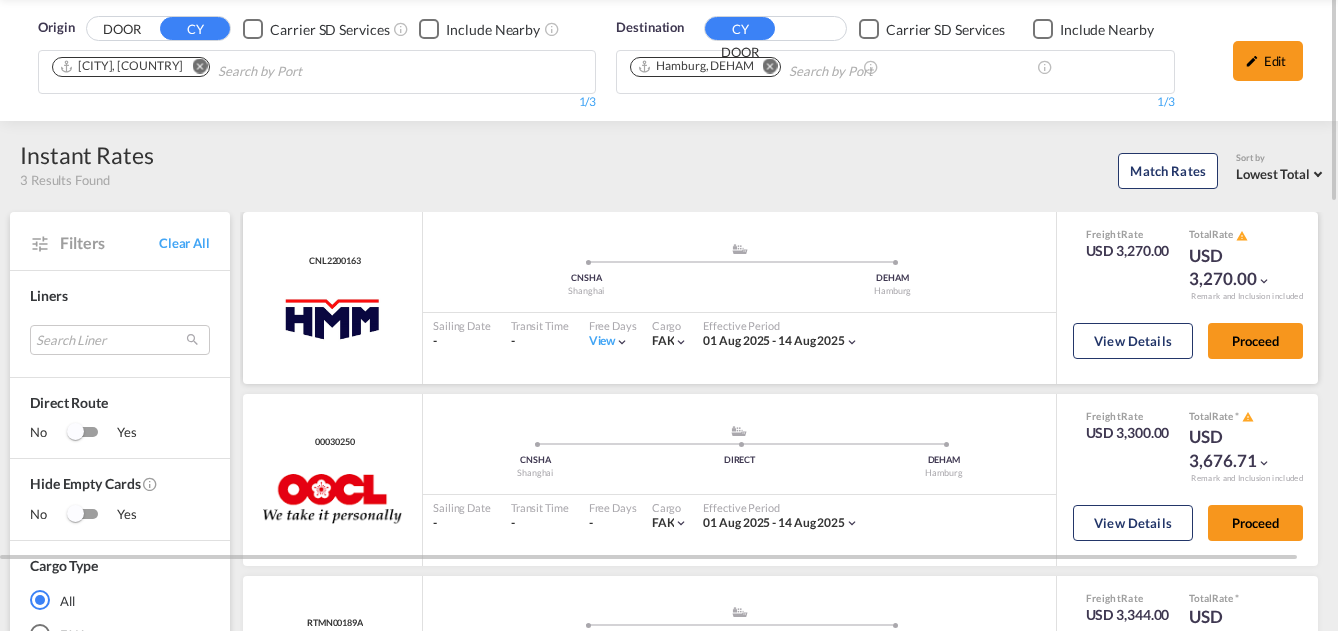 scroll, scrollTop: 0, scrollLeft: 0, axis: both 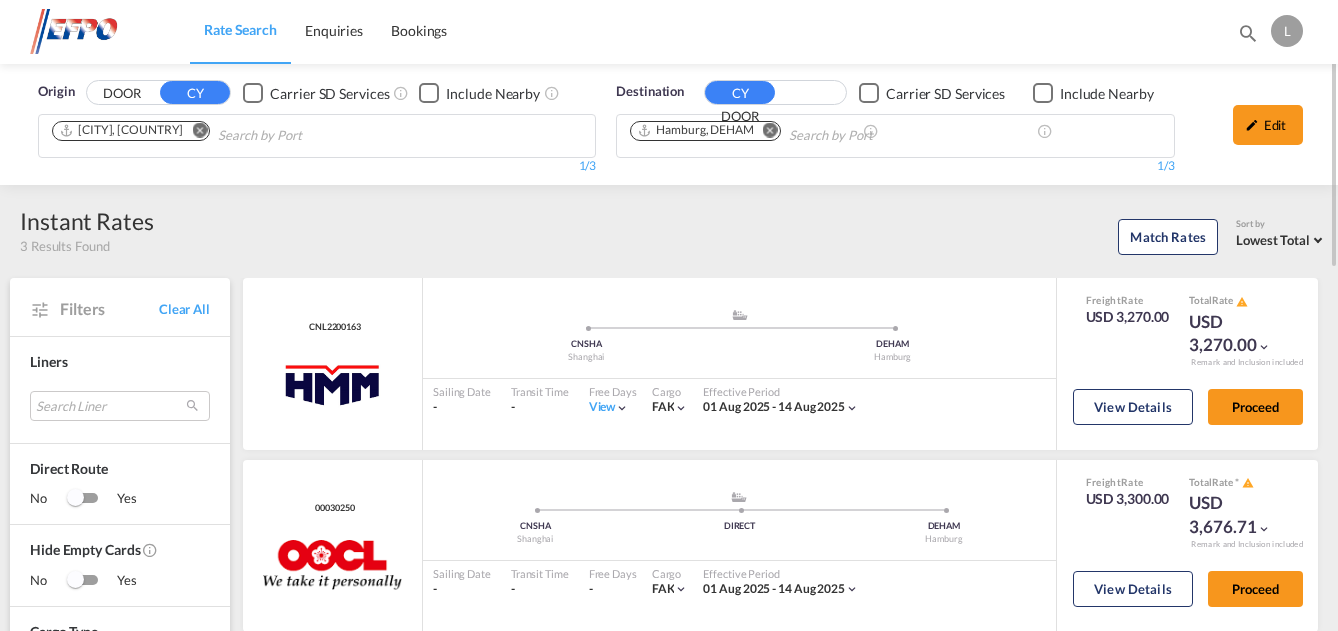 click on "Edit" at bounding box center [1249, 133] 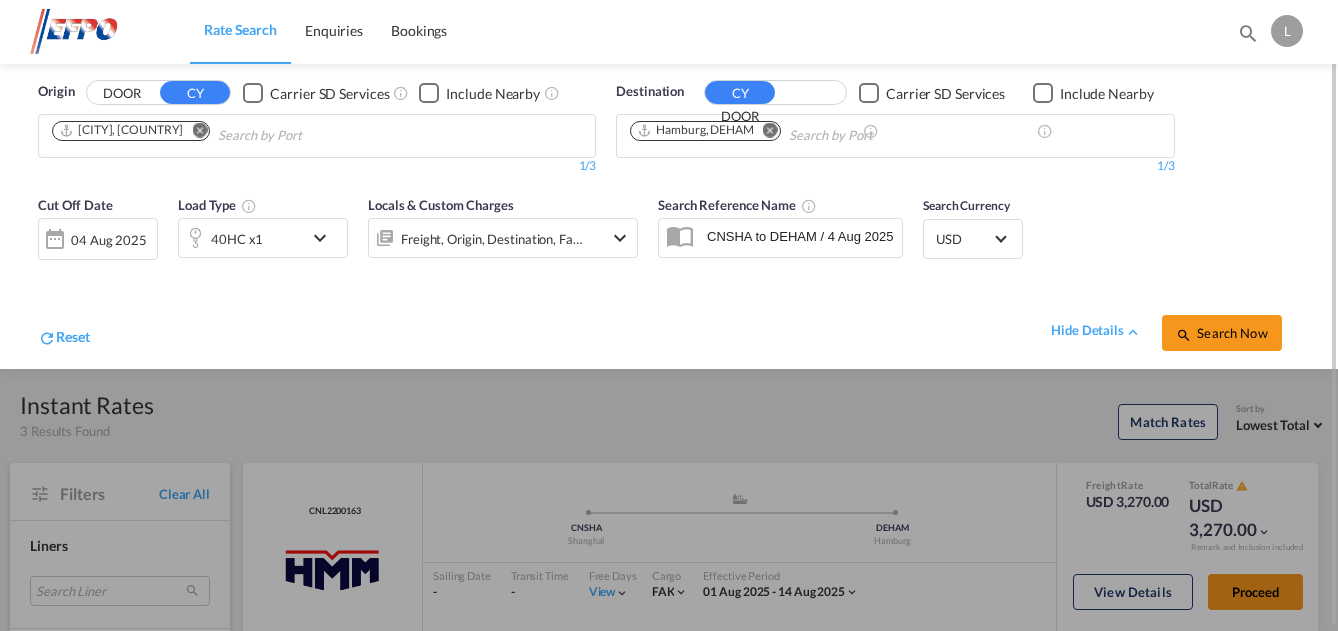 click on "40HC x1" at bounding box center [237, 239] 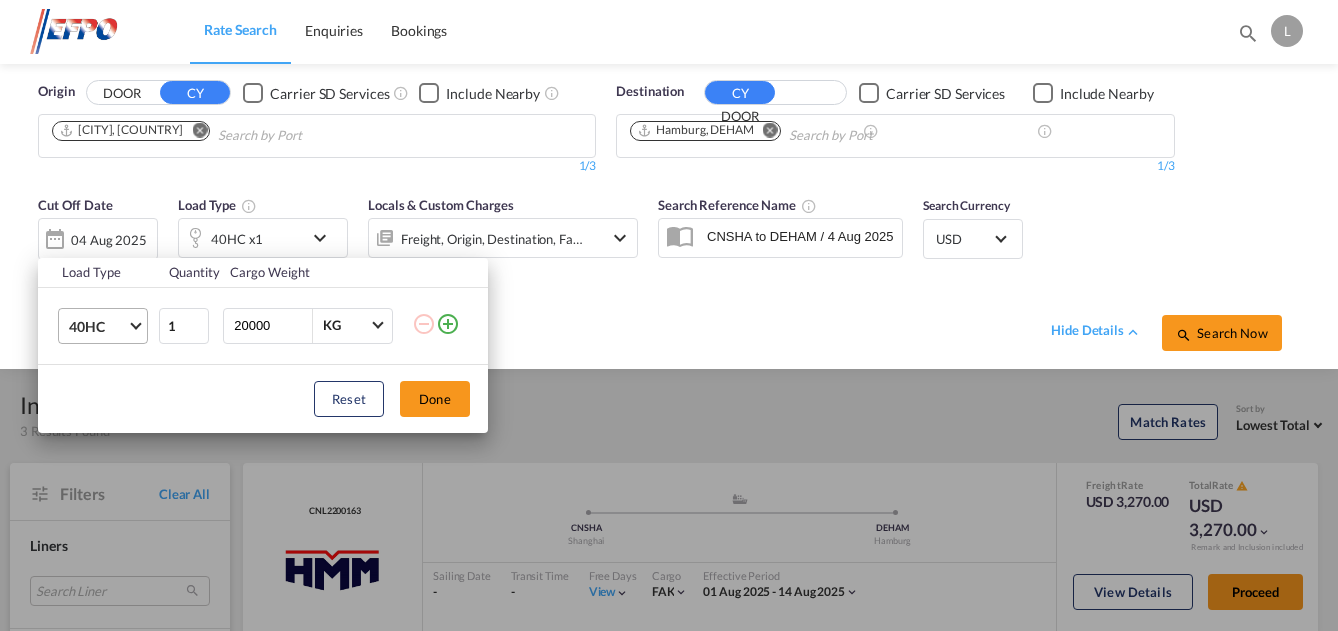 click on "40HC" at bounding box center [98, 327] 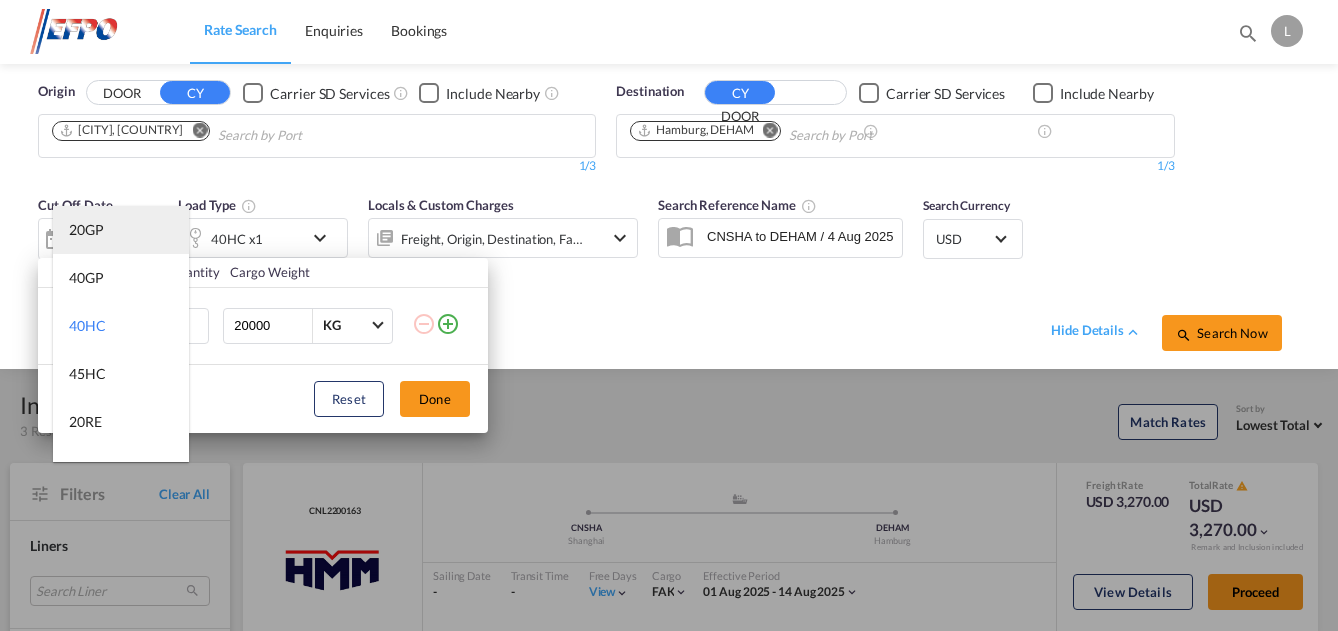 click on "20GP" at bounding box center [86, 230] 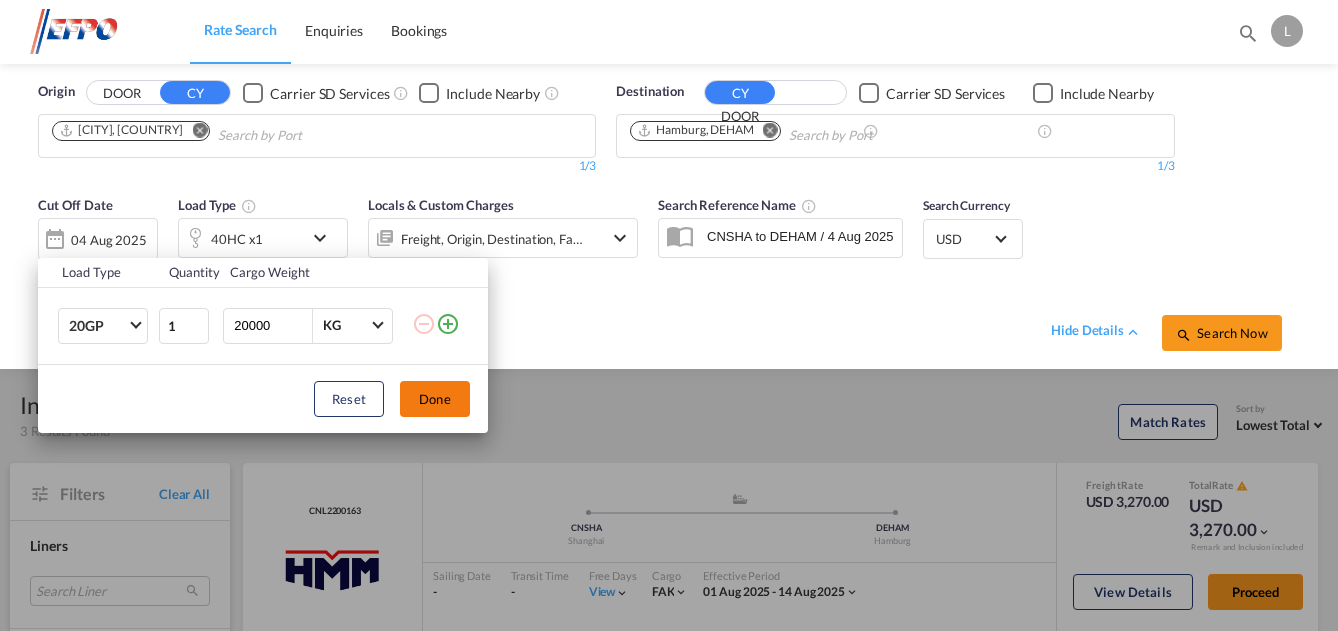 click on "Done" at bounding box center [435, 399] 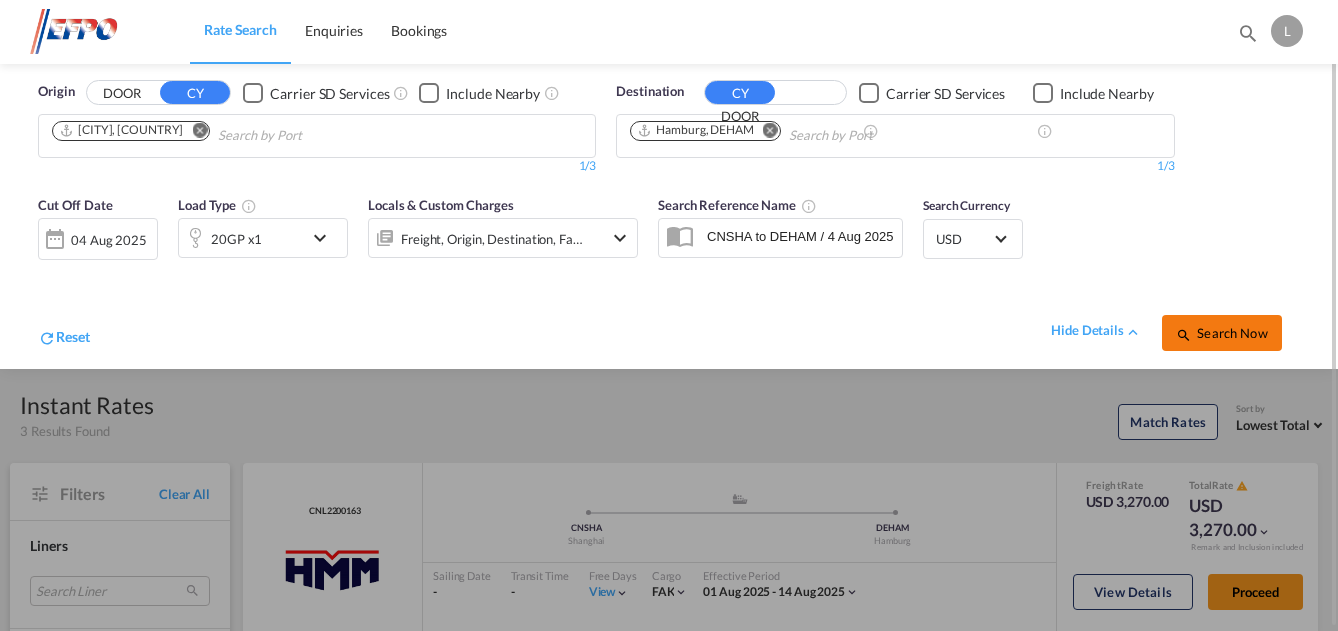 click on "Search Now" at bounding box center [1221, 333] 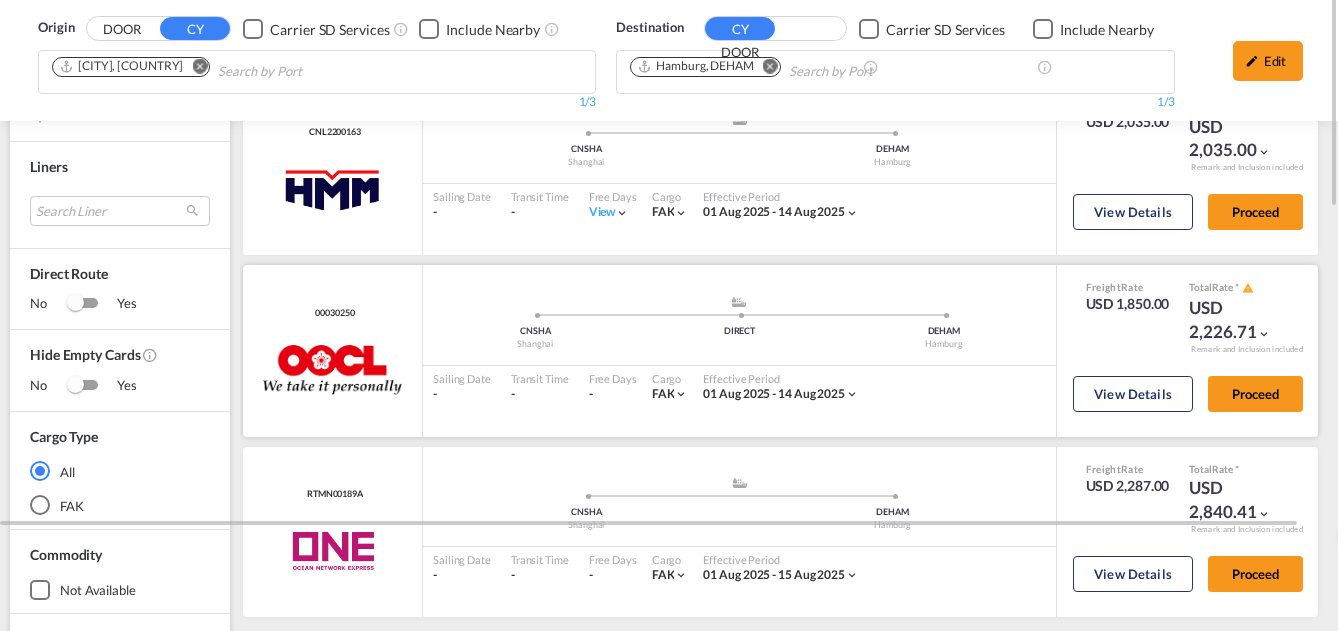 scroll, scrollTop: 95, scrollLeft: 0, axis: vertical 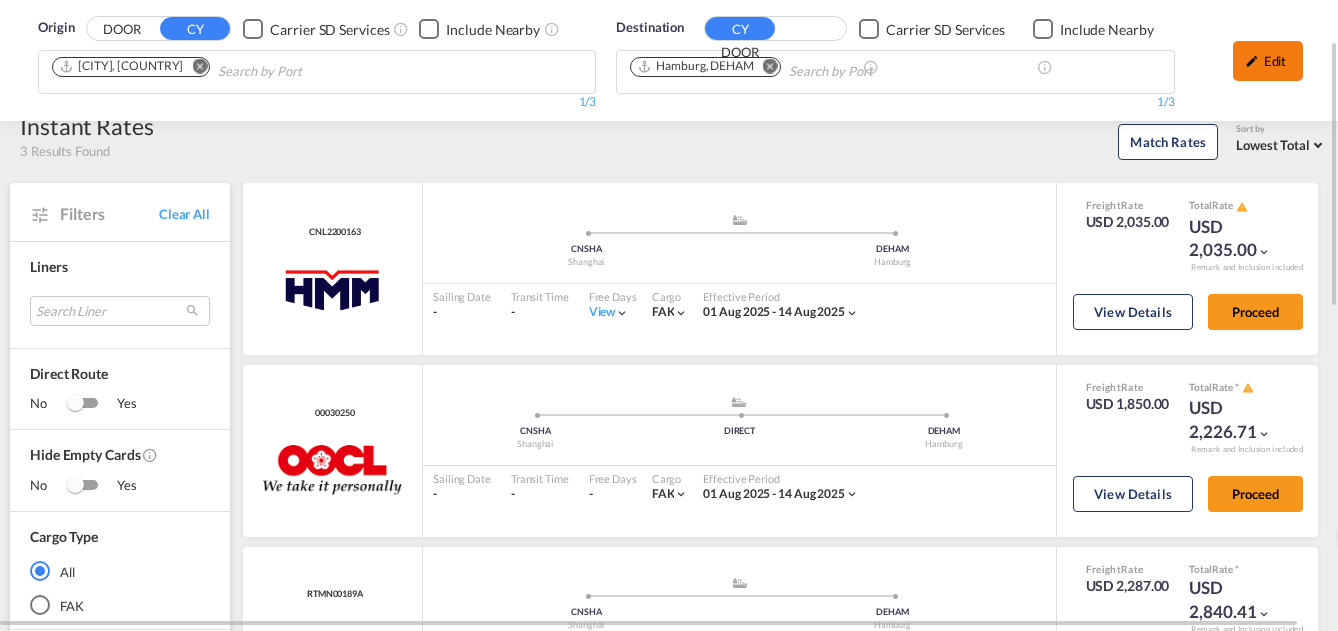 click on "Edit" at bounding box center [1268, 61] 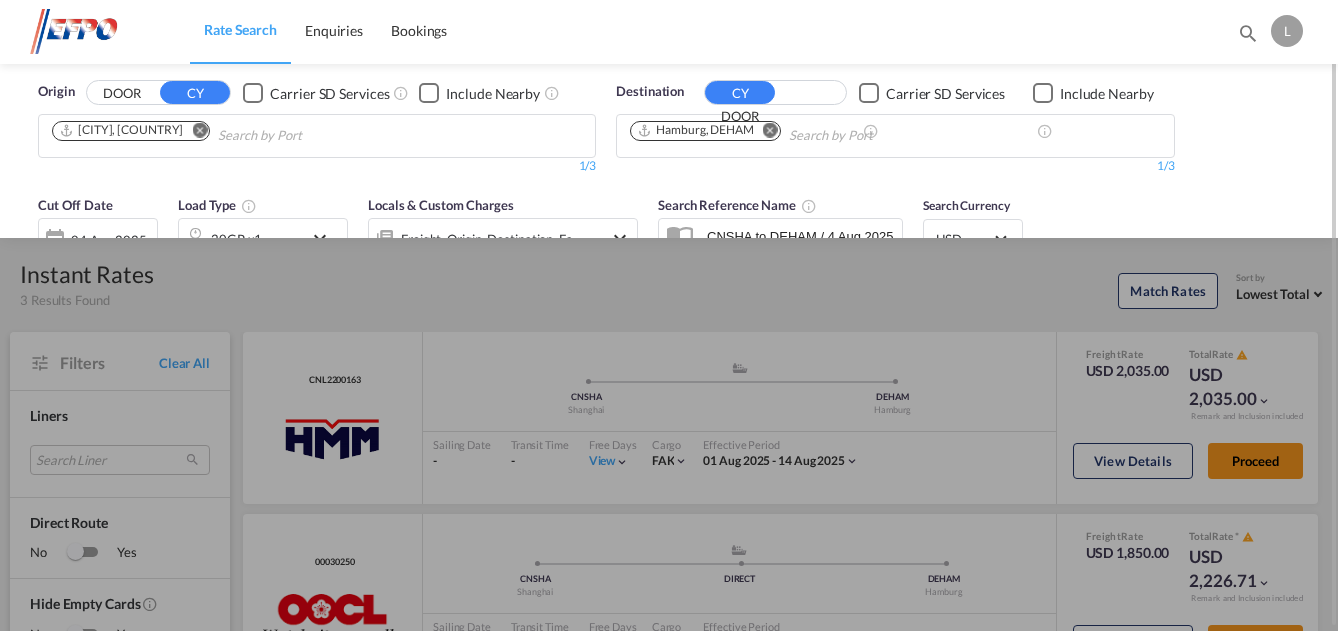 scroll, scrollTop: 0, scrollLeft: 0, axis: both 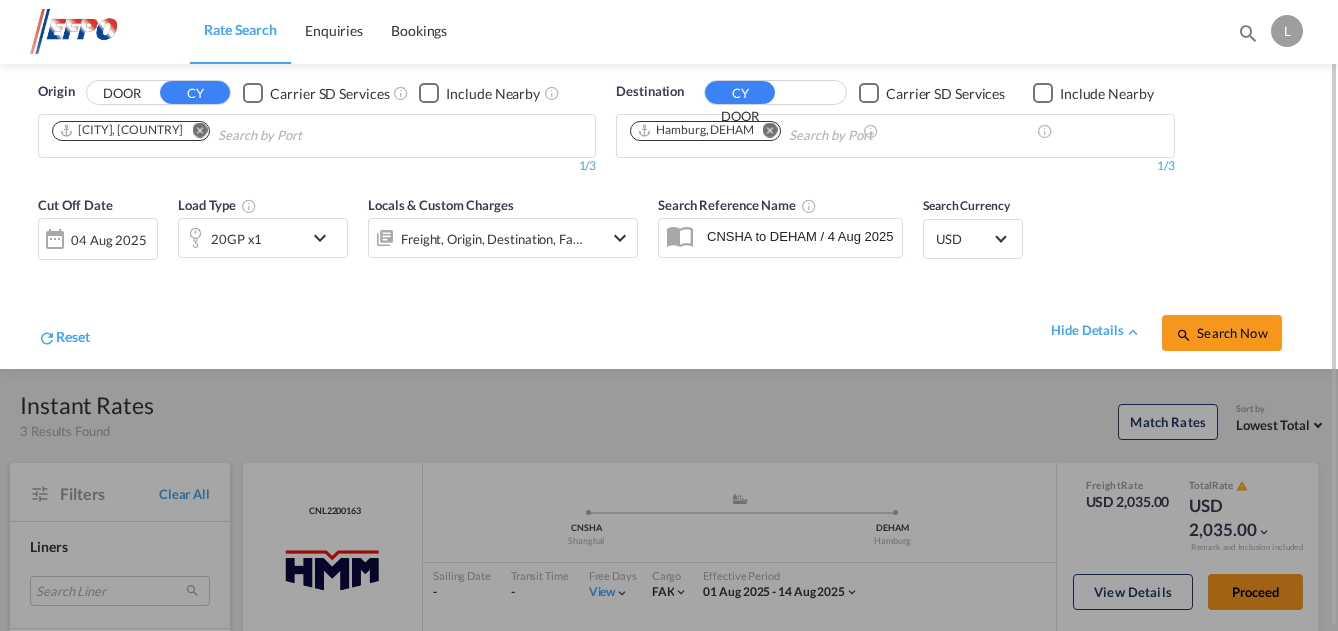click on "20GP x1" at bounding box center (241, 238) 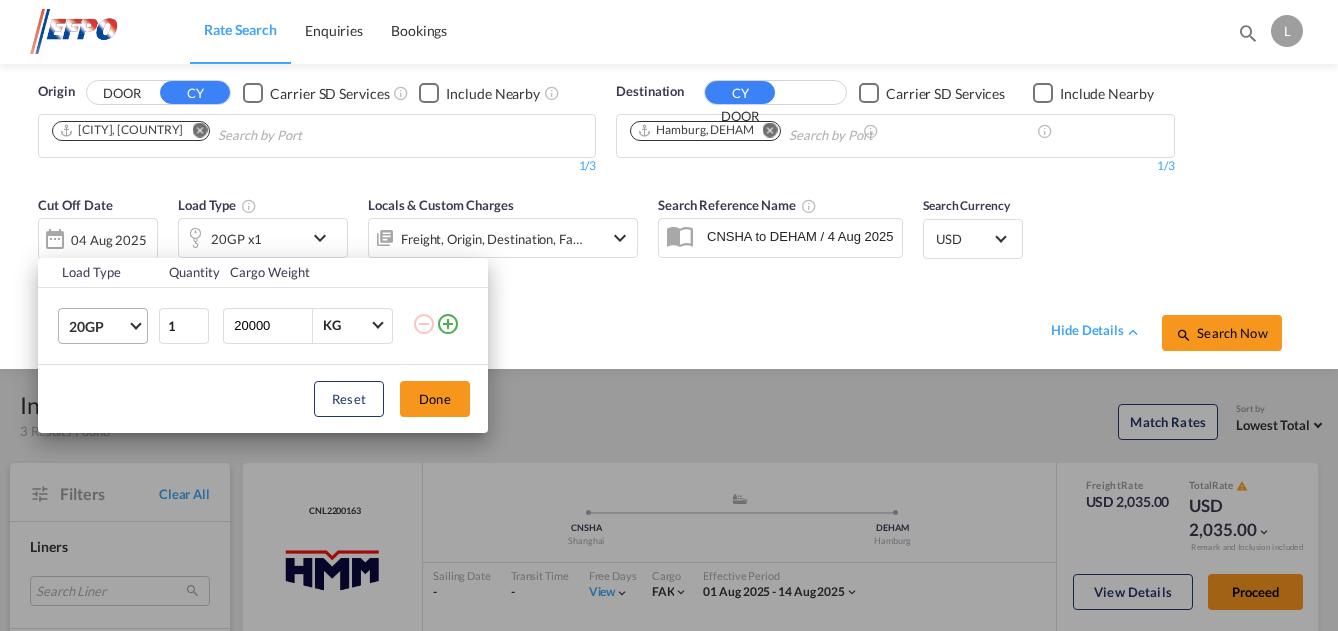 click on "20GP" at bounding box center [98, 327] 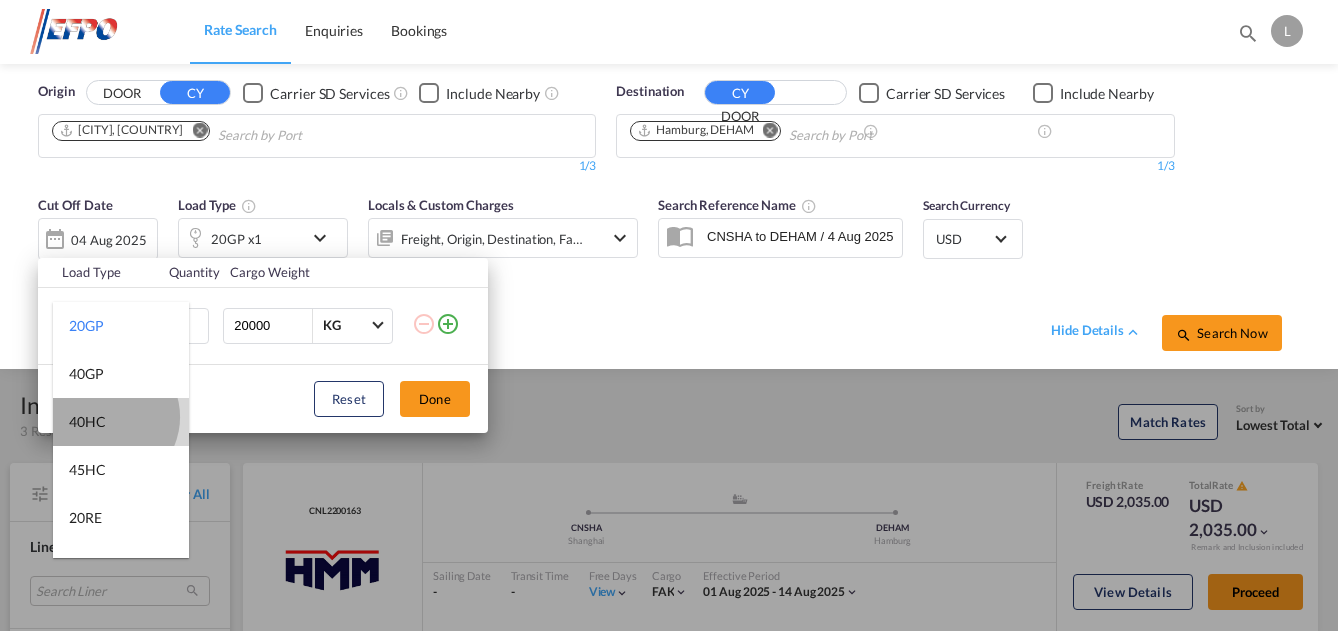 click on "40HC" at bounding box center [121, 422] 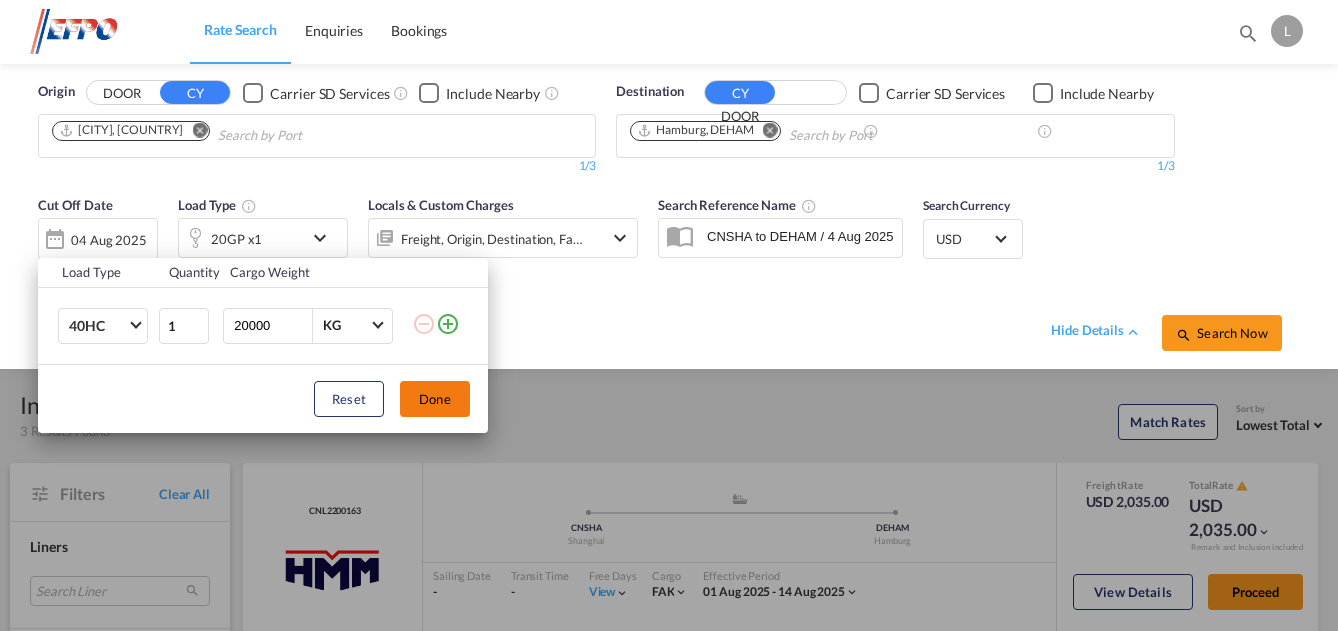 click on "Done" at bounding box center [435, 399] 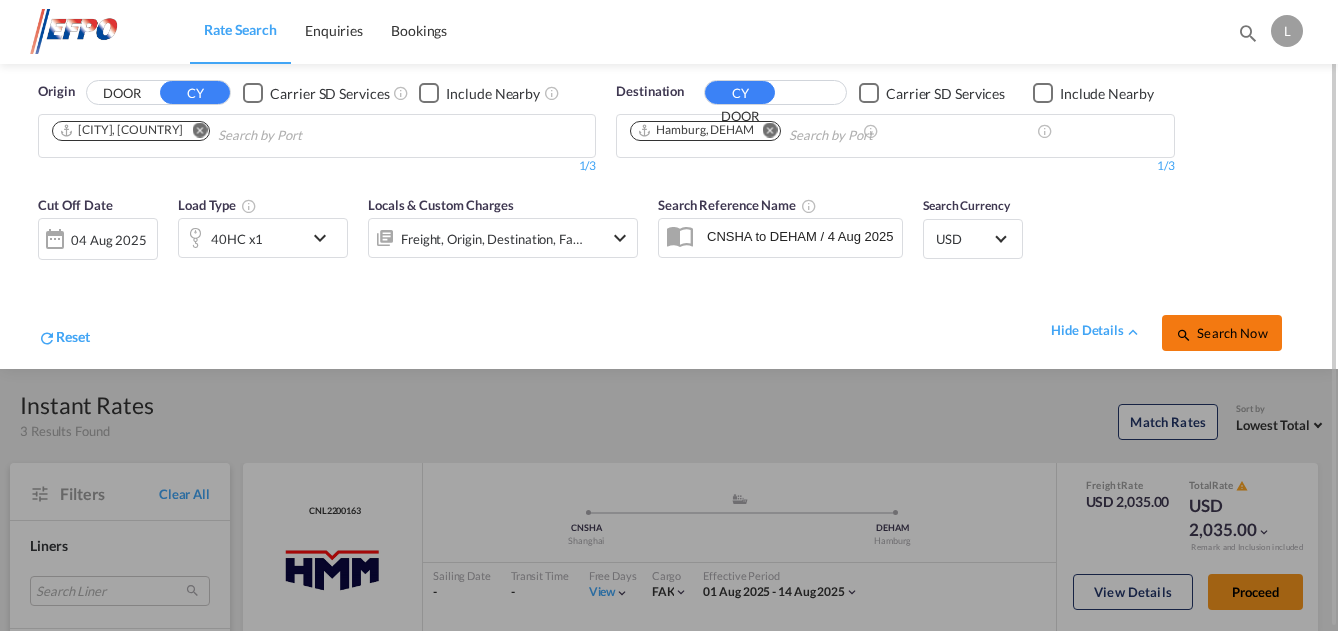 click on "Search Now" at bounding box center (1221, 333) 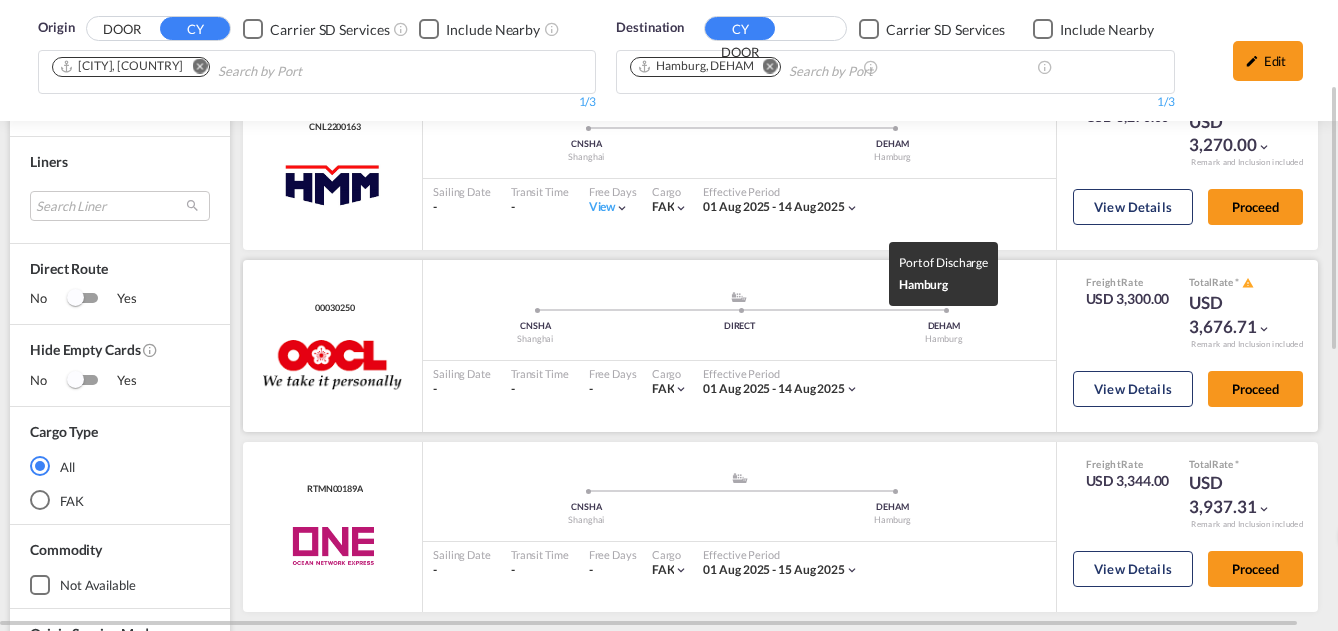 scroll, scrollTop: 100, scrollLeft: 0, axis: vertical 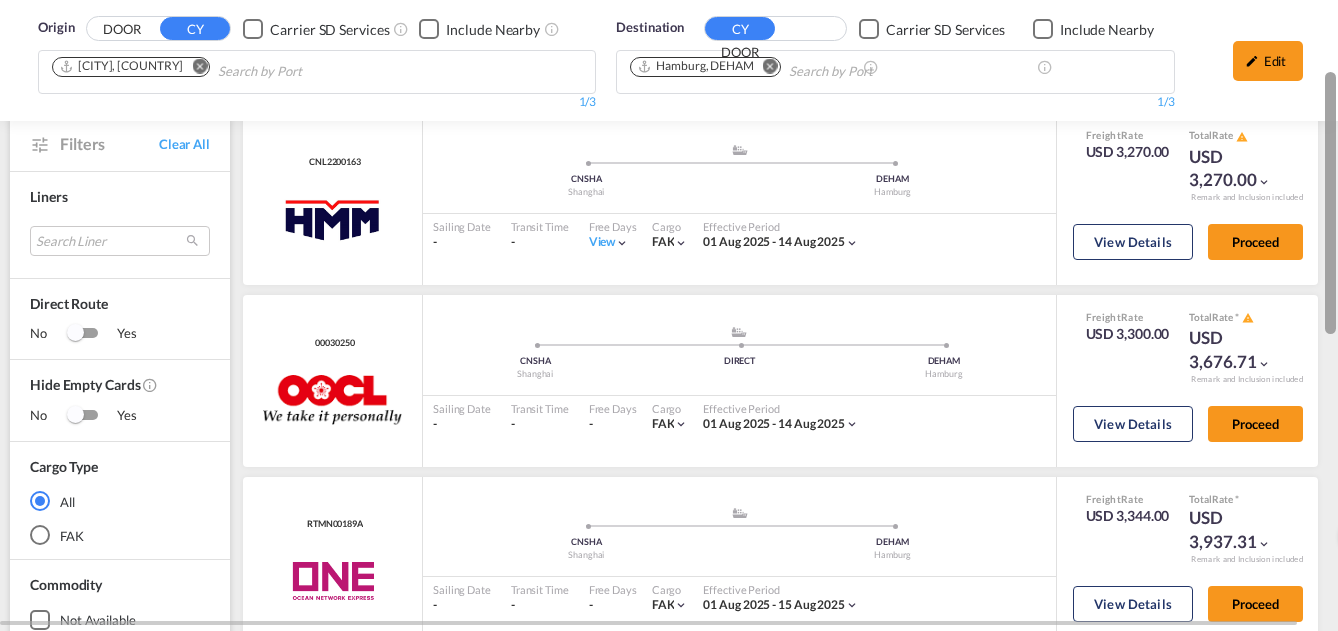 drag, startPoint x: 1332, startPoint y: 159, endPoint x: 1328, endPoint y: 187, distance: 28.284271 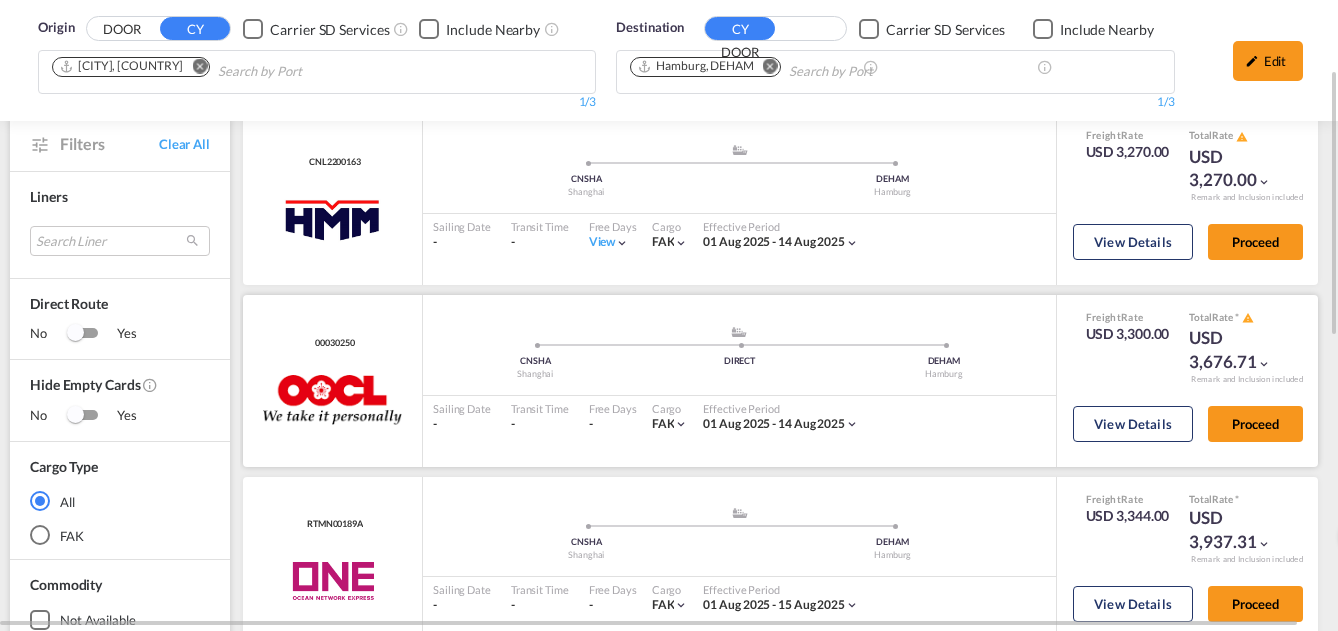 scroll, scrollTop: 0, scrollLeft: 0, axis: both 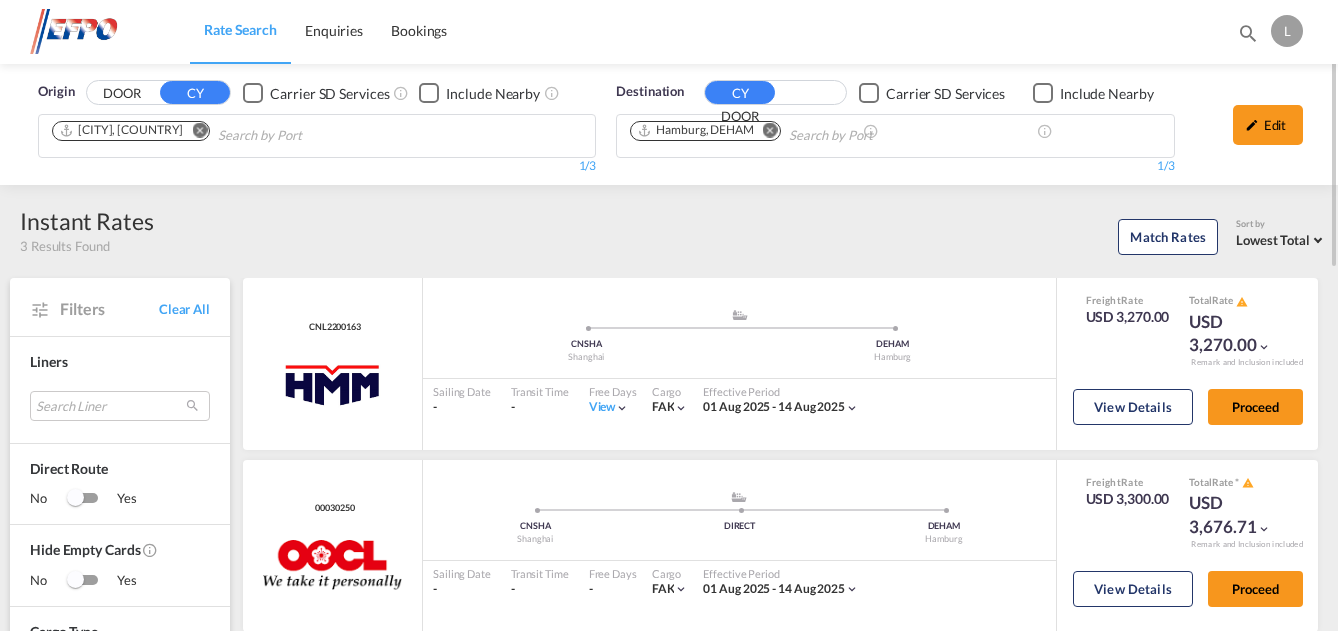 click at bounding box center (199, 130) 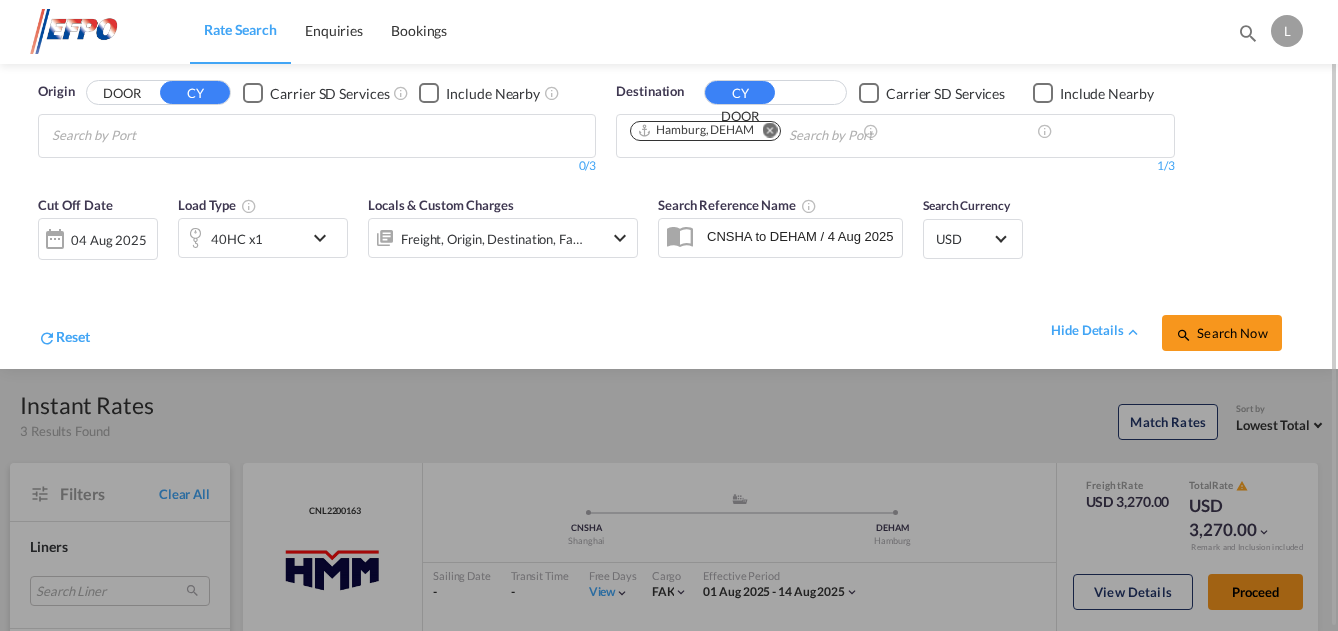click on "Rate Search
Enquiries
Bookings
Rate Search
Enquiries
Bookings" at bounding box center [669, 315] 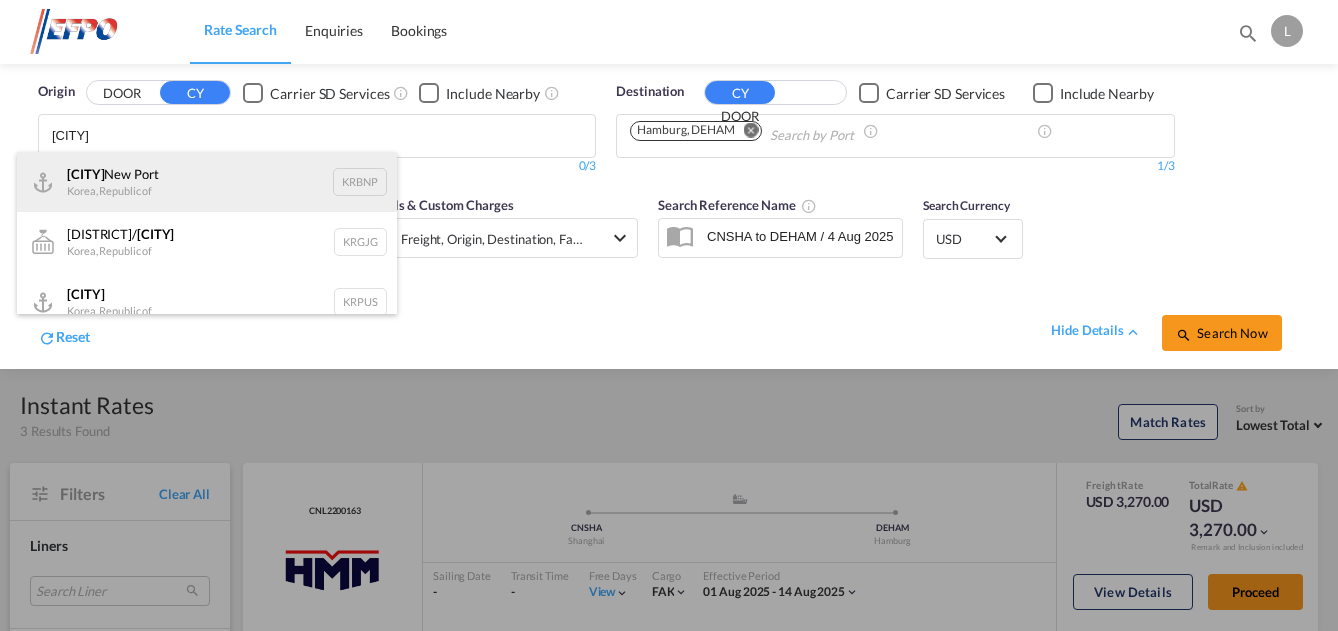 type on "[CITY]" 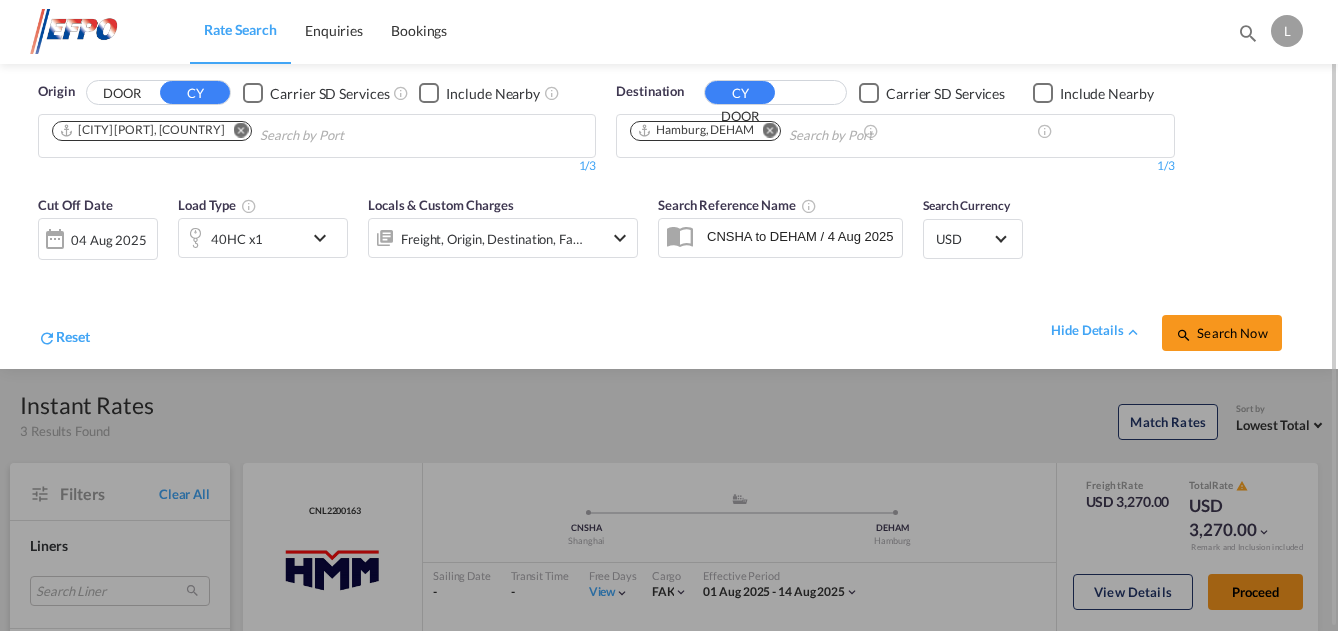 click on "40HC x1" at bounding box center [241, 238] 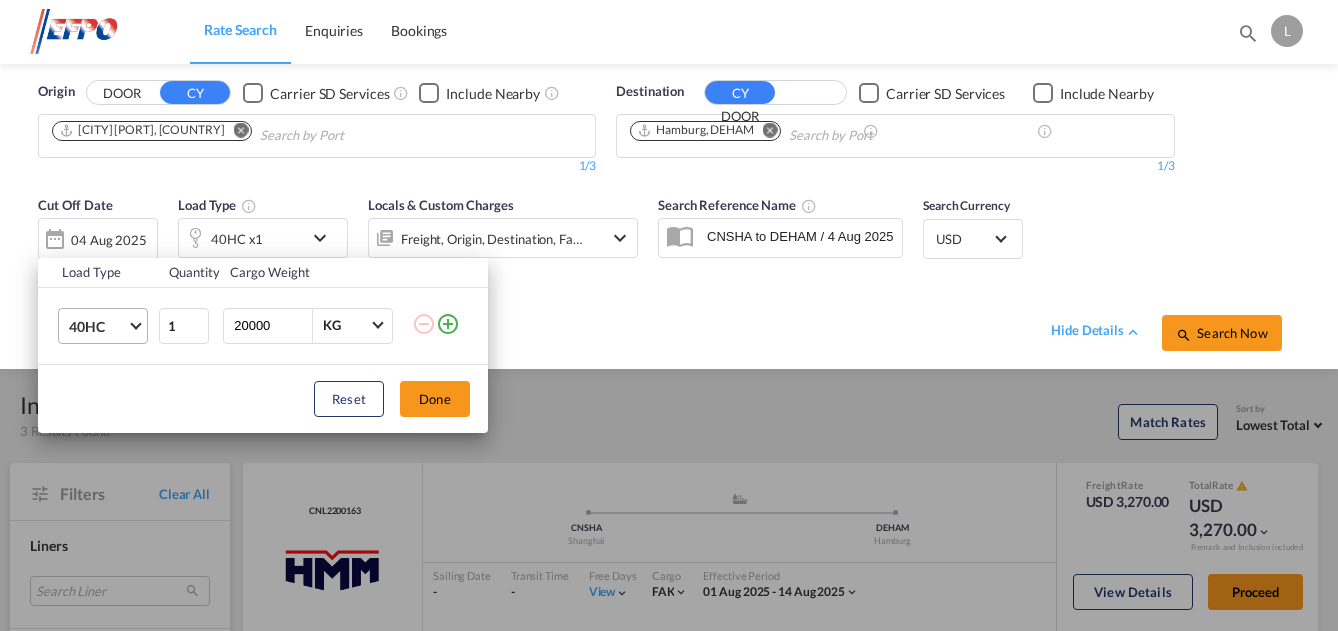 click on "40HC" at bounding box center [98, 327] 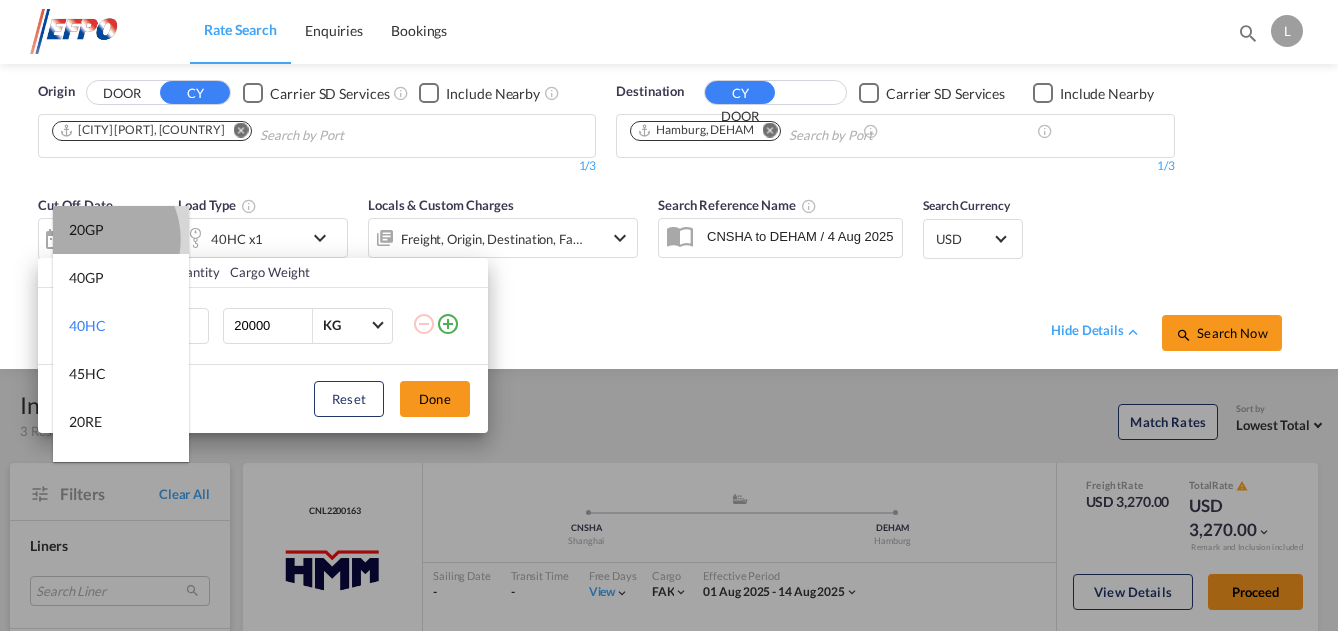 click on "20GP" at bounding box center [86, 230] 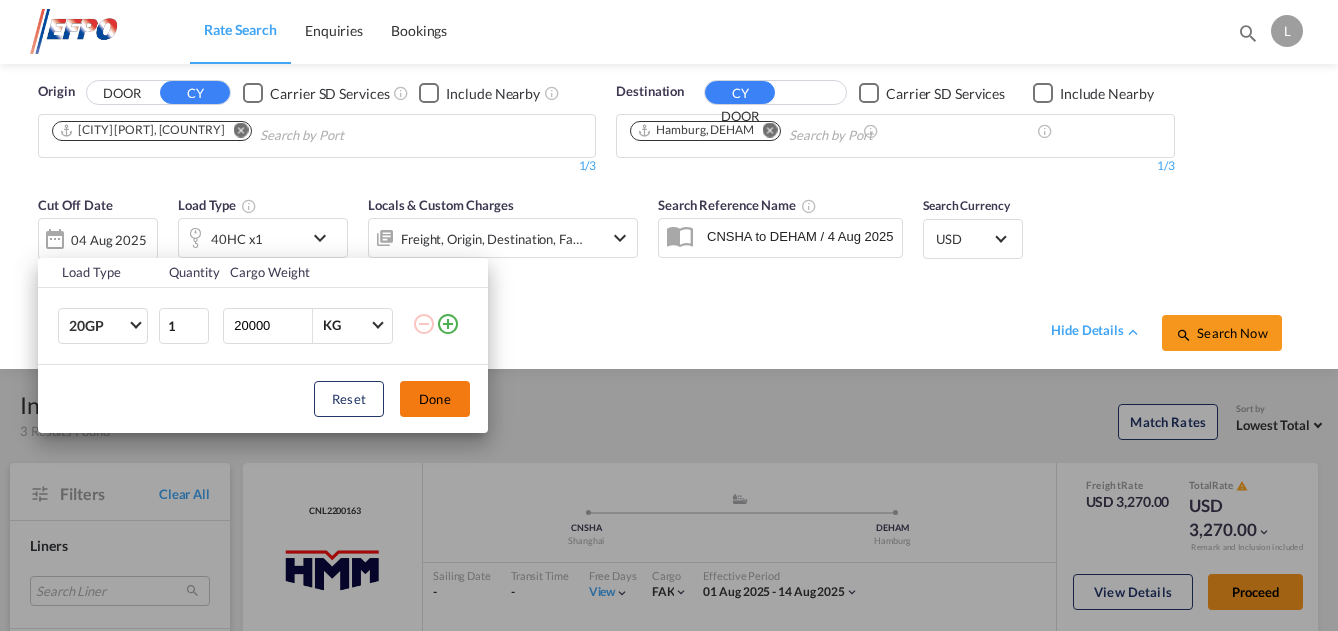 click on "Done" at bounding box center (435, 399) 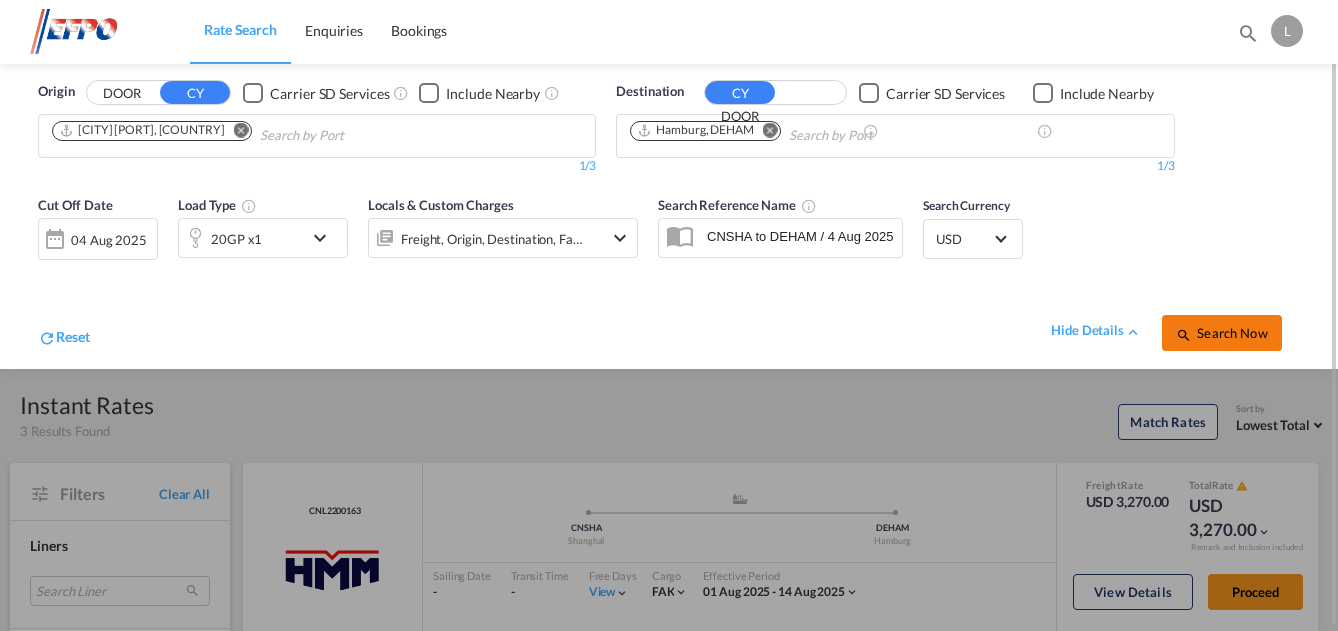 click on "Search Now" at bounding box center [1222, 333] 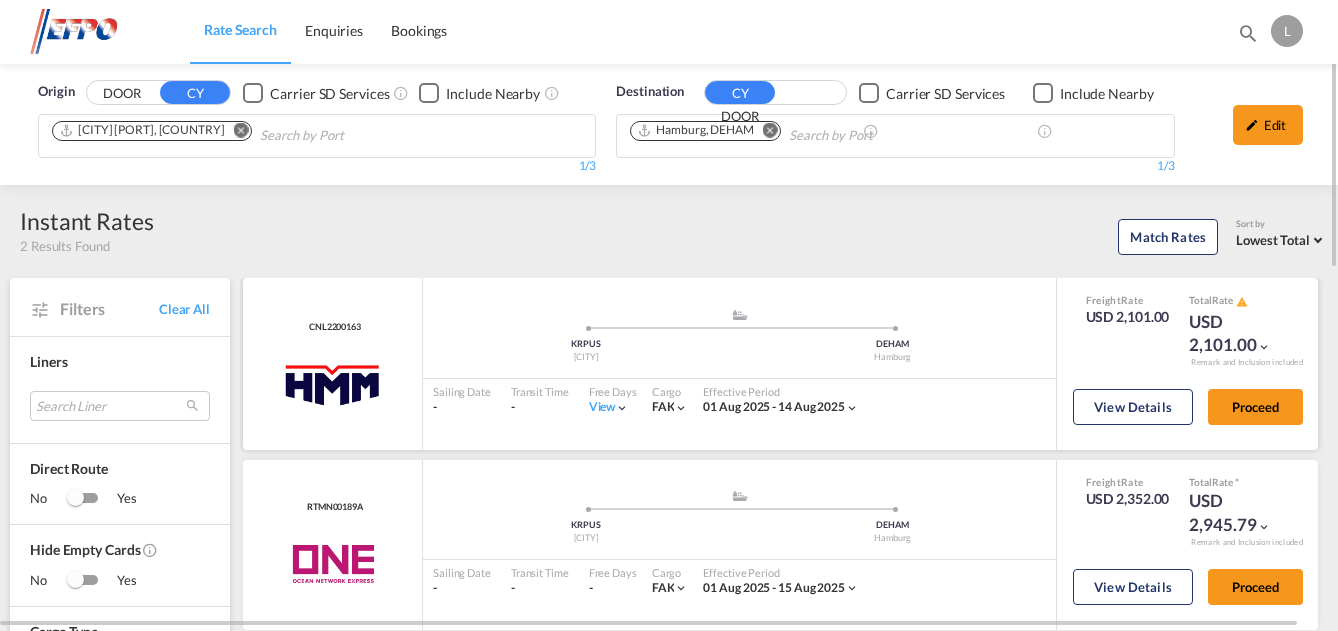 scroll, scrollTop: 100, scrollLeft: 0, axis: vertical 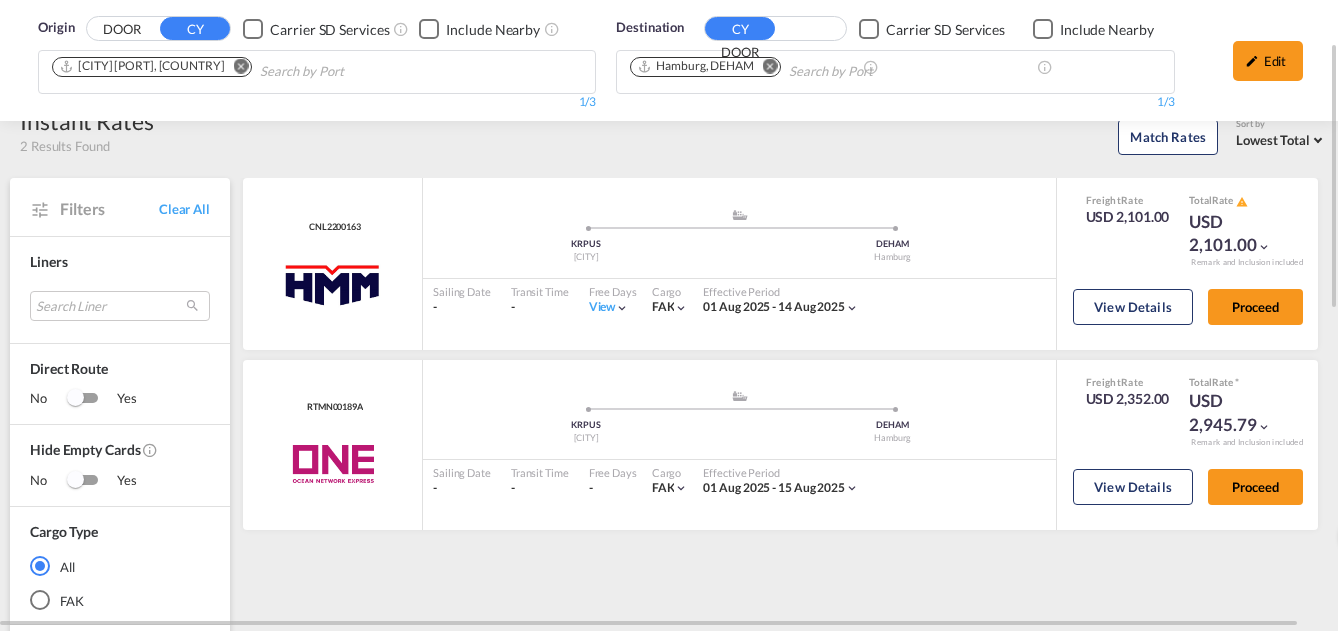 click at bounding box center (241, 66) 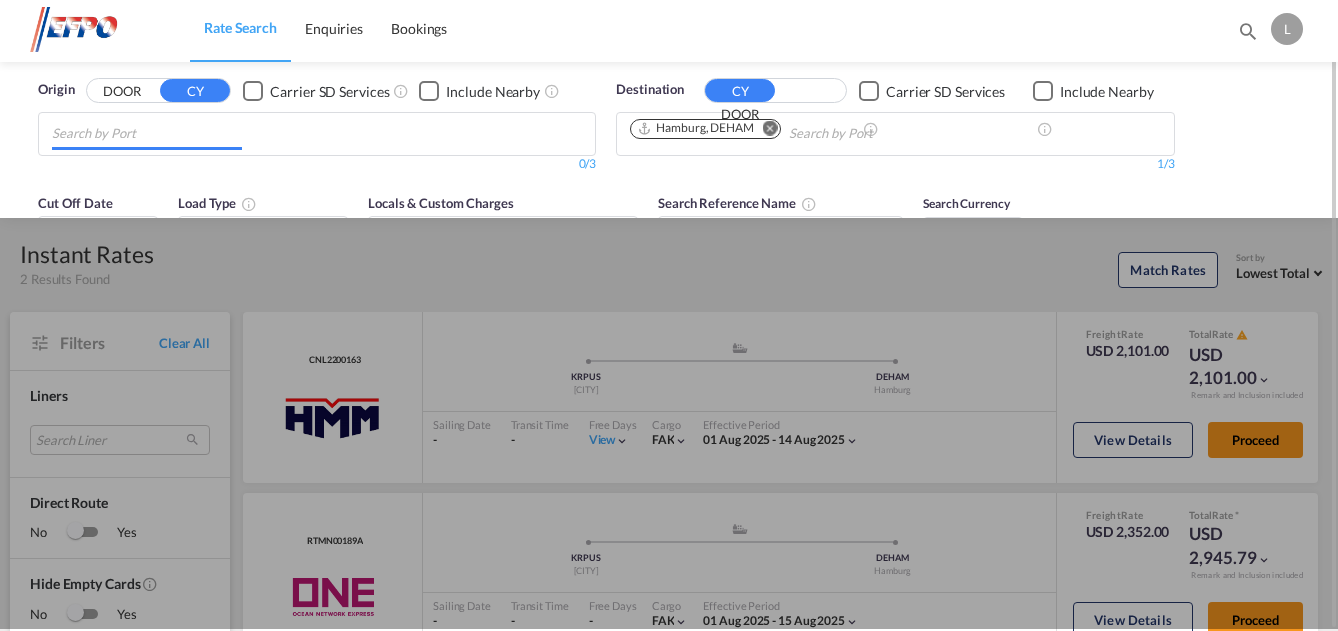 scroll, scrollTop: 0, scrollLeft: 0, axis: both 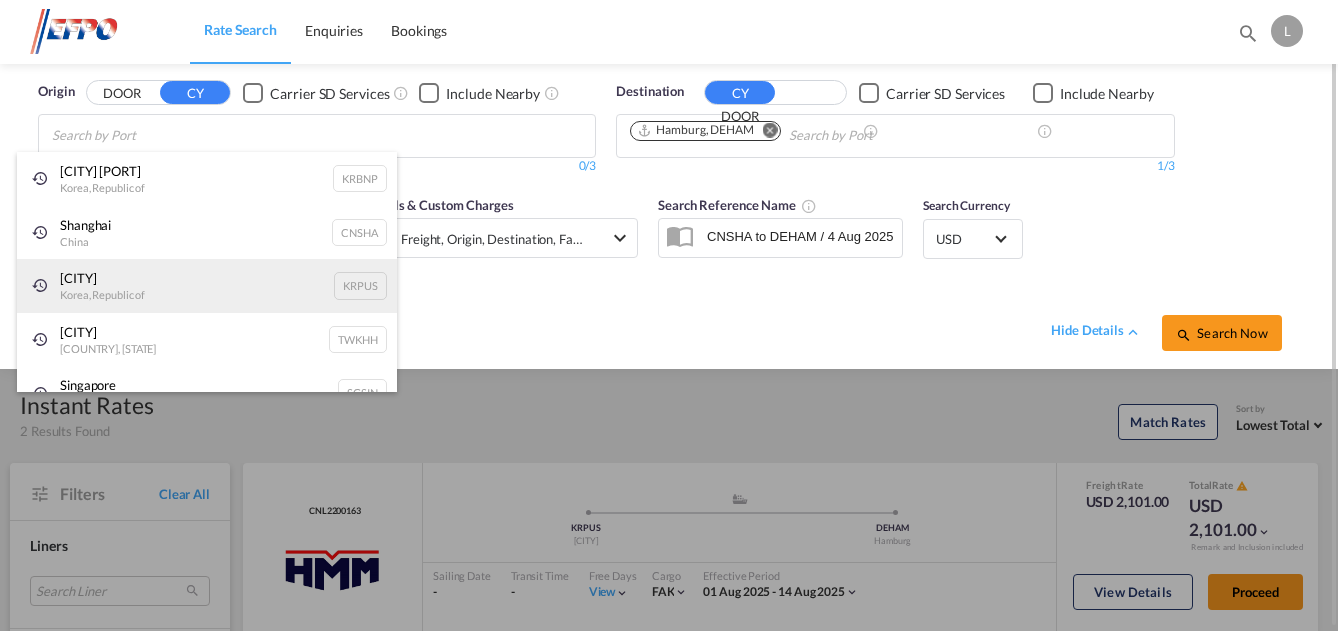 click on "[CITY] [COUNTRY], [STATE]
KRPUS" at bounding box center (207, 286) 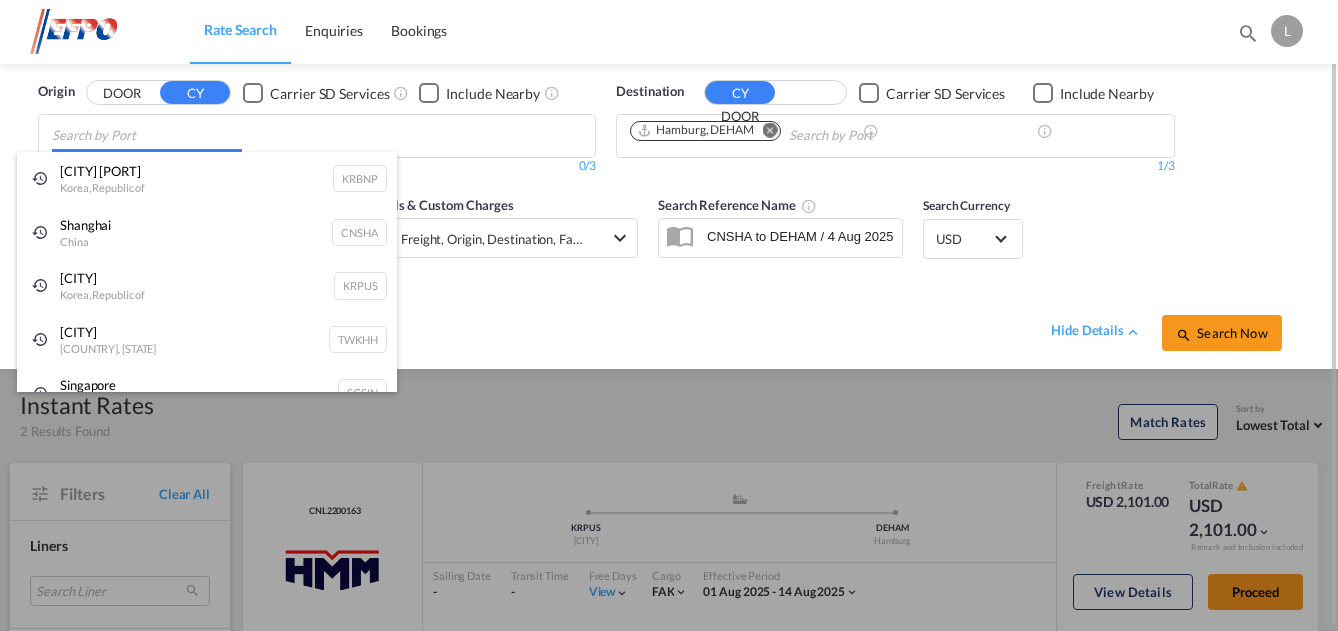 type 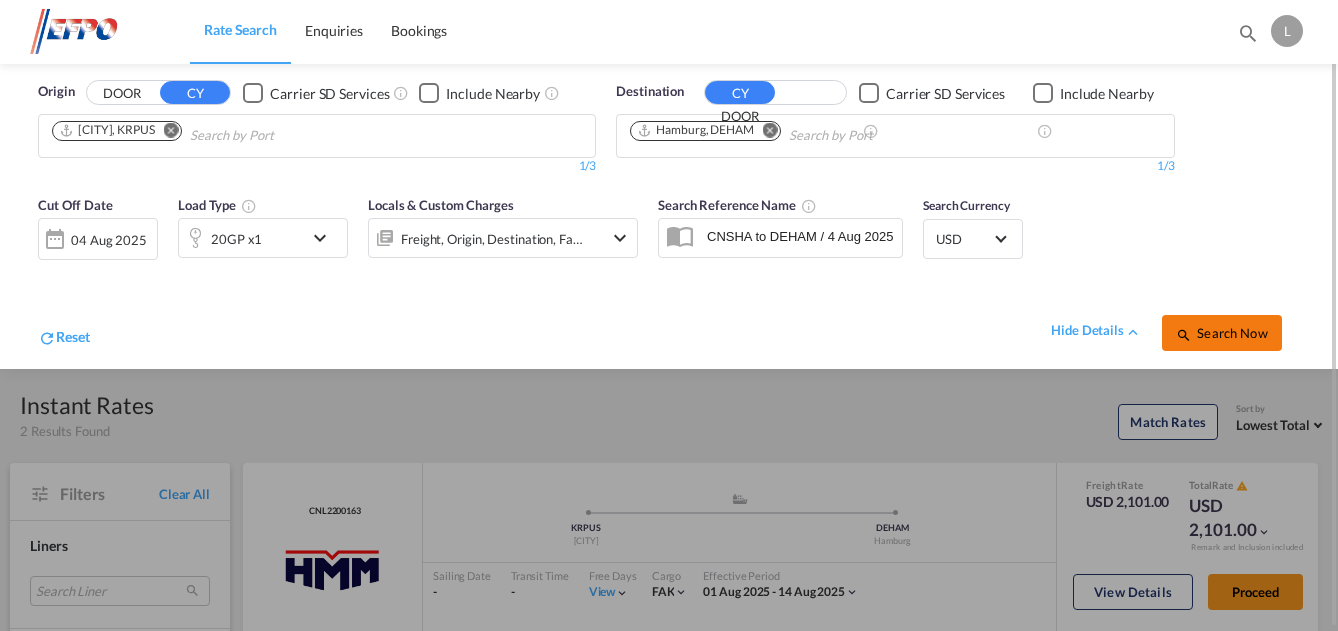 click on "Search Now" at bounding box center [1221, 333] 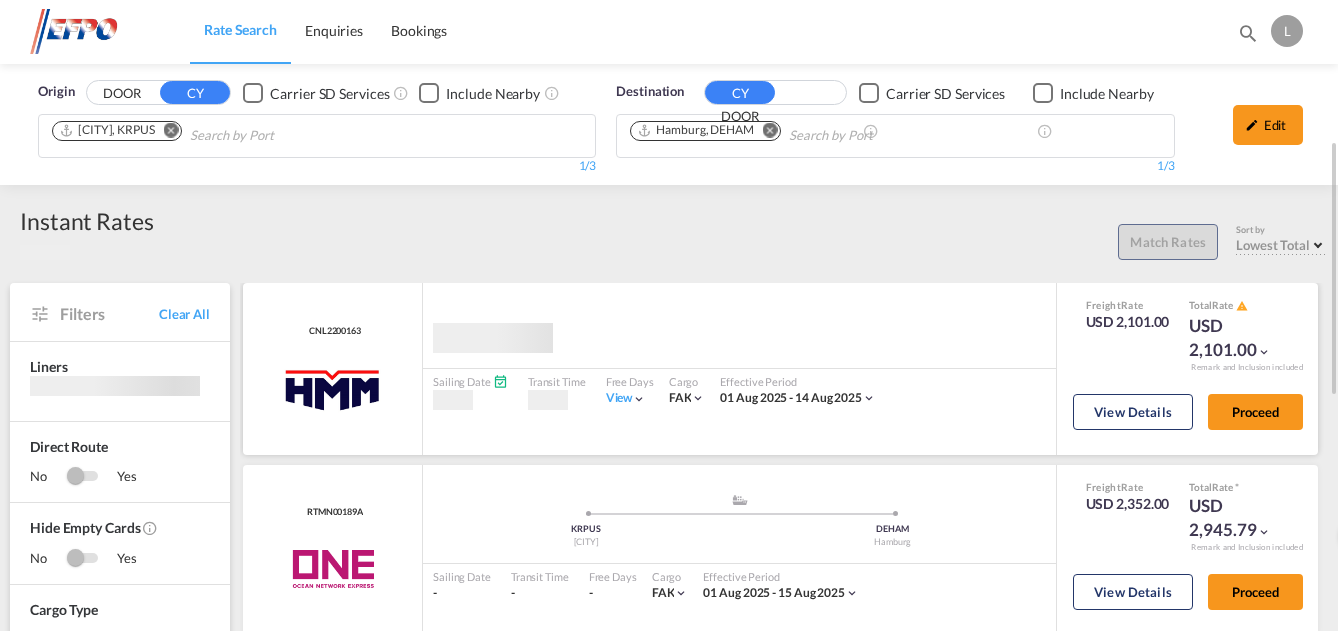 scroll, scrollTop: 100, scrollLeft: 0, axis: vertical 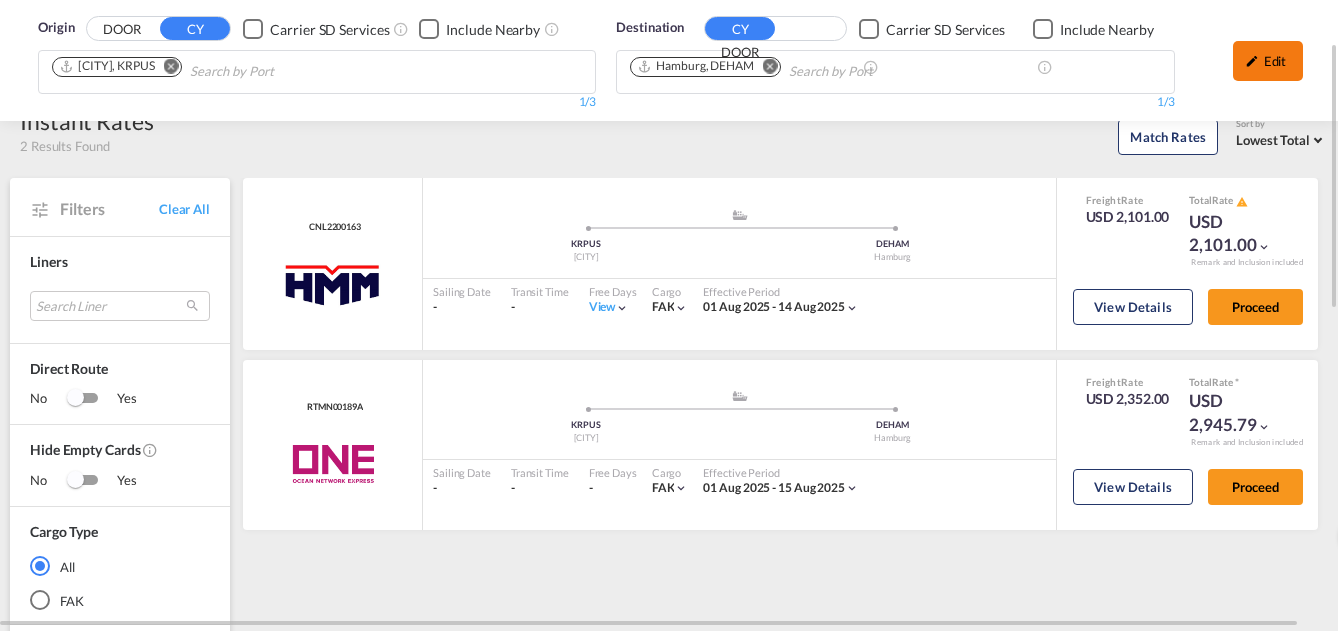 click on "Edit" at bounding box center (1268, 61) 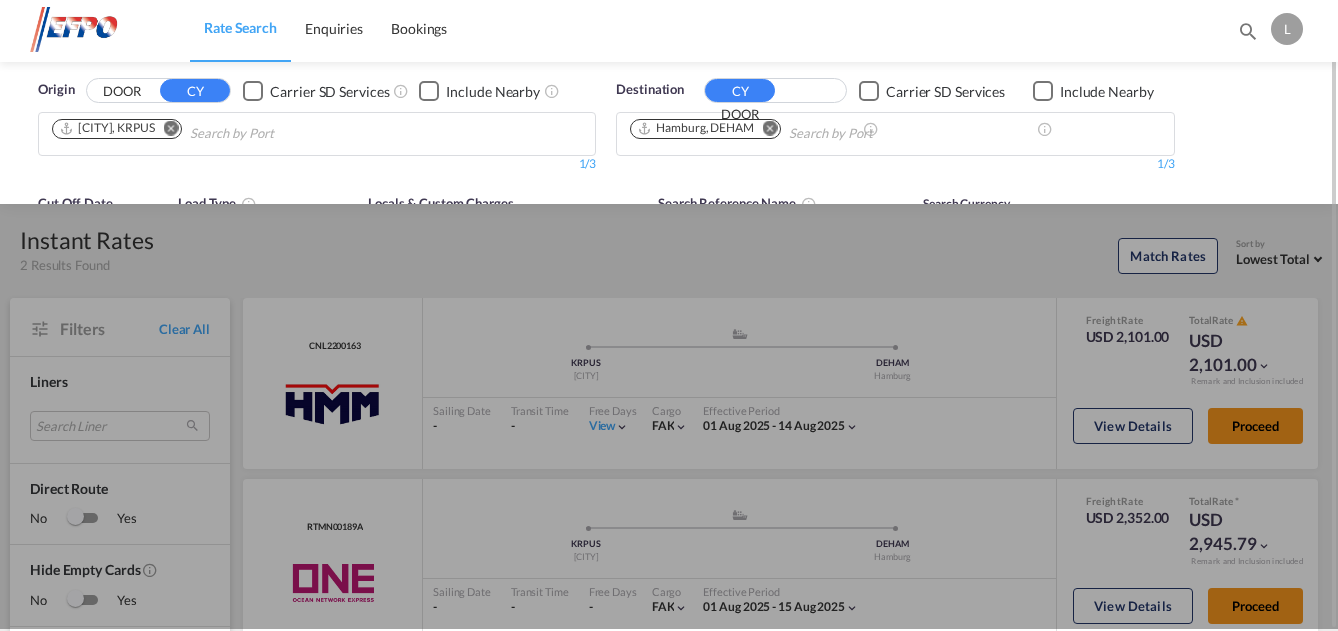 scroll, scrollTop: 0, scrollLeft: 0, axis: both 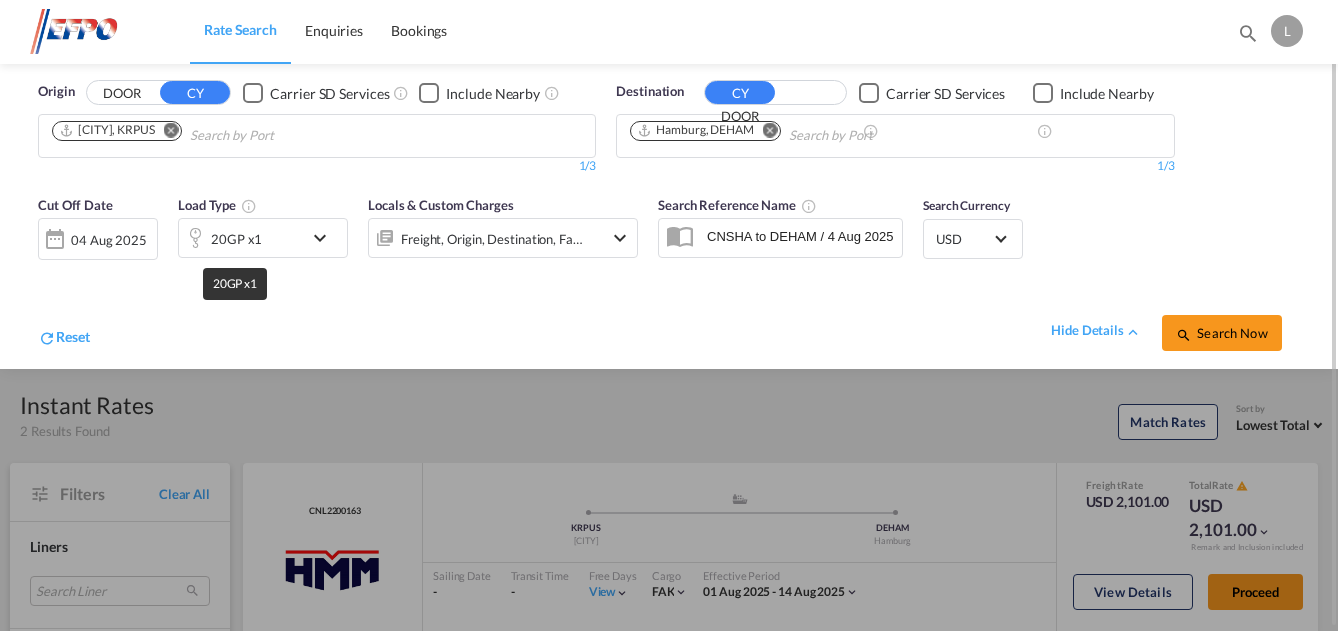 click on "20GP x1" at bounding box center [236, 239] 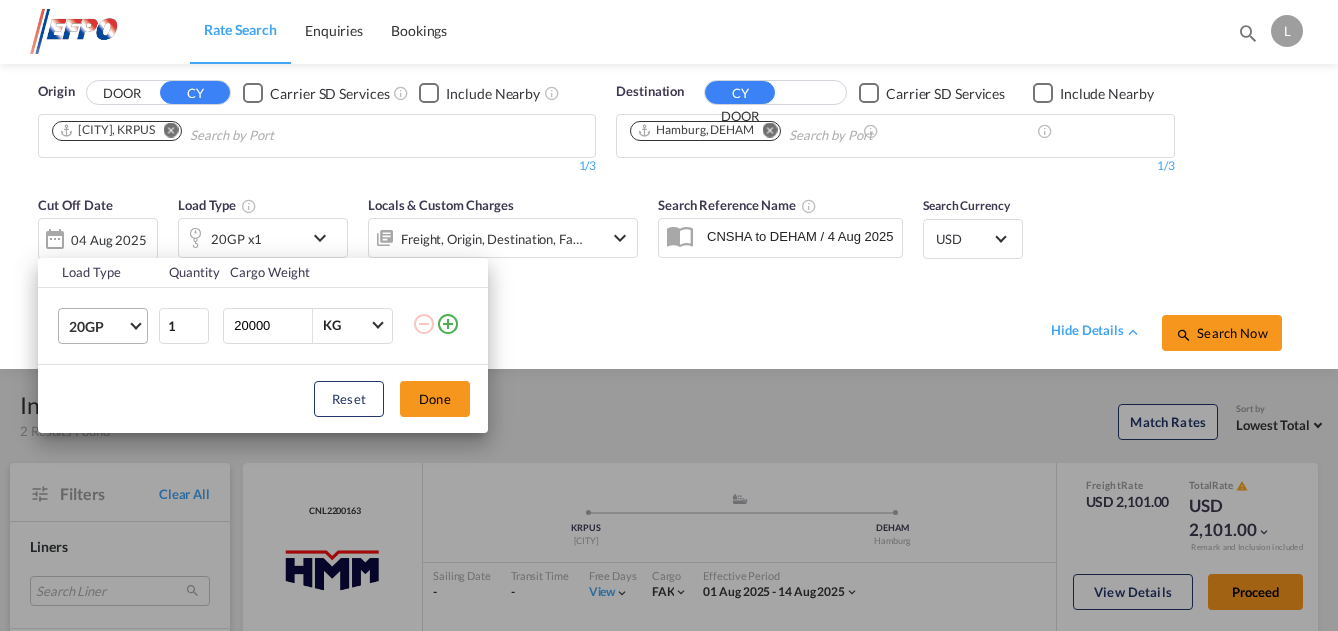 click on "20GP" at bounding box center [98, 327] 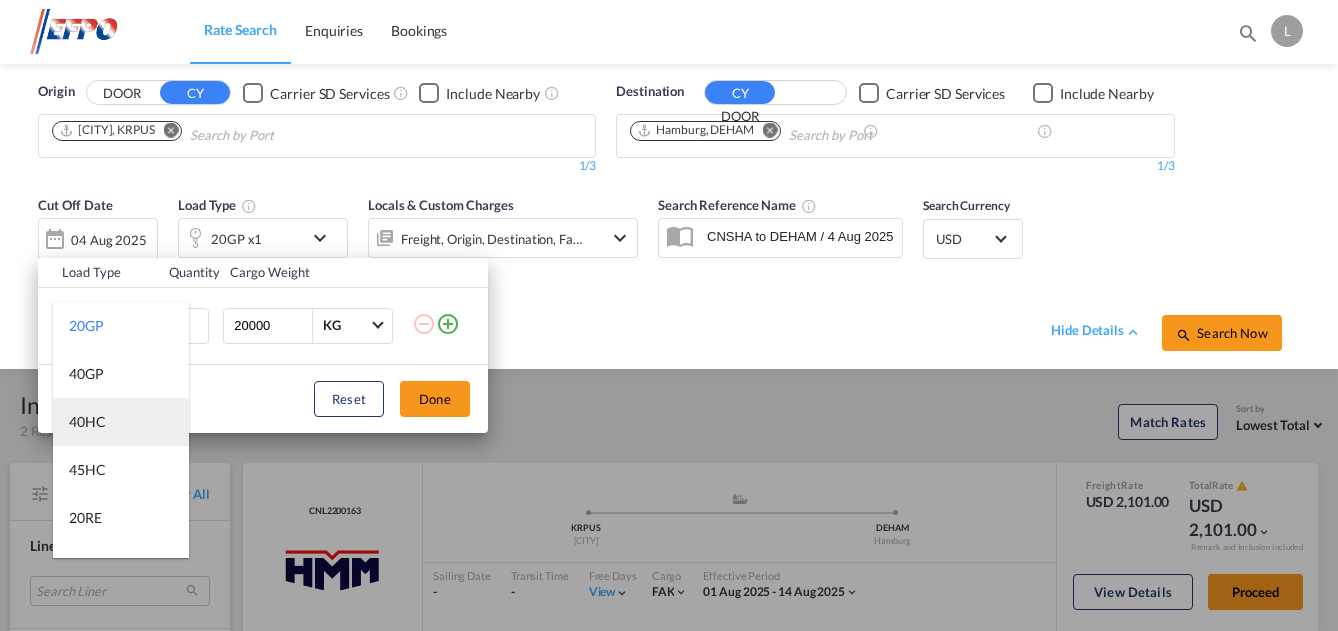 click on "40HC" at bounding box center (121, 422) 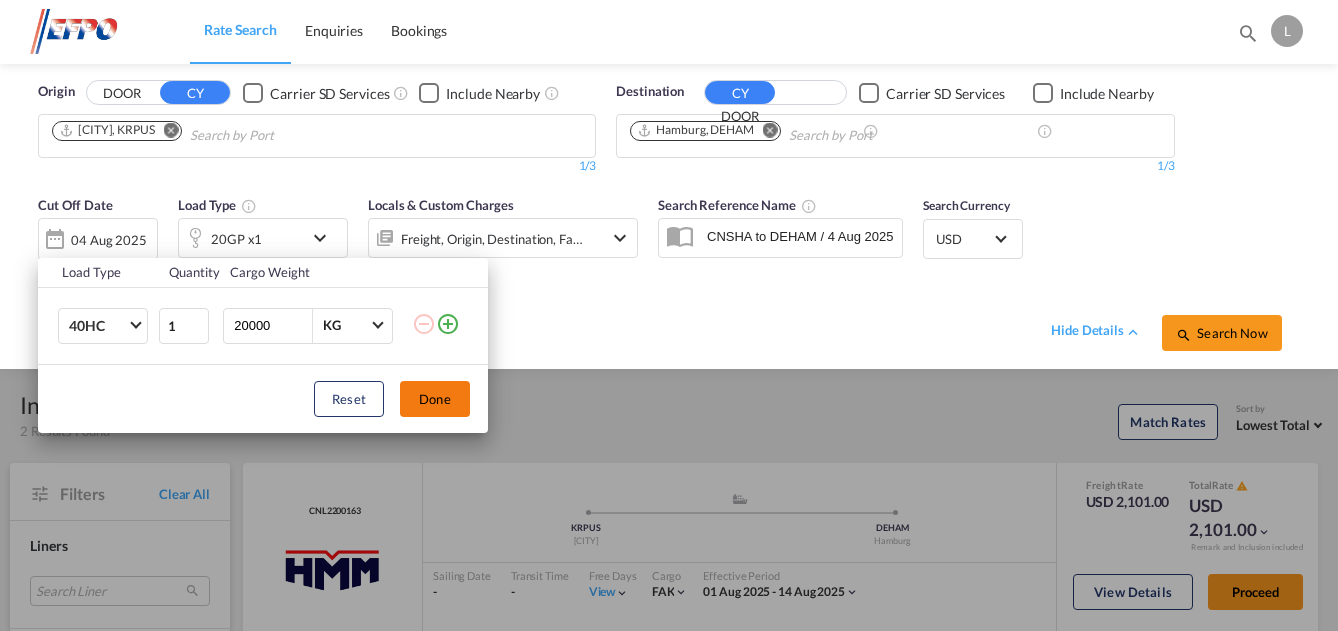 click on "Done" at bounding box center [435, 399] 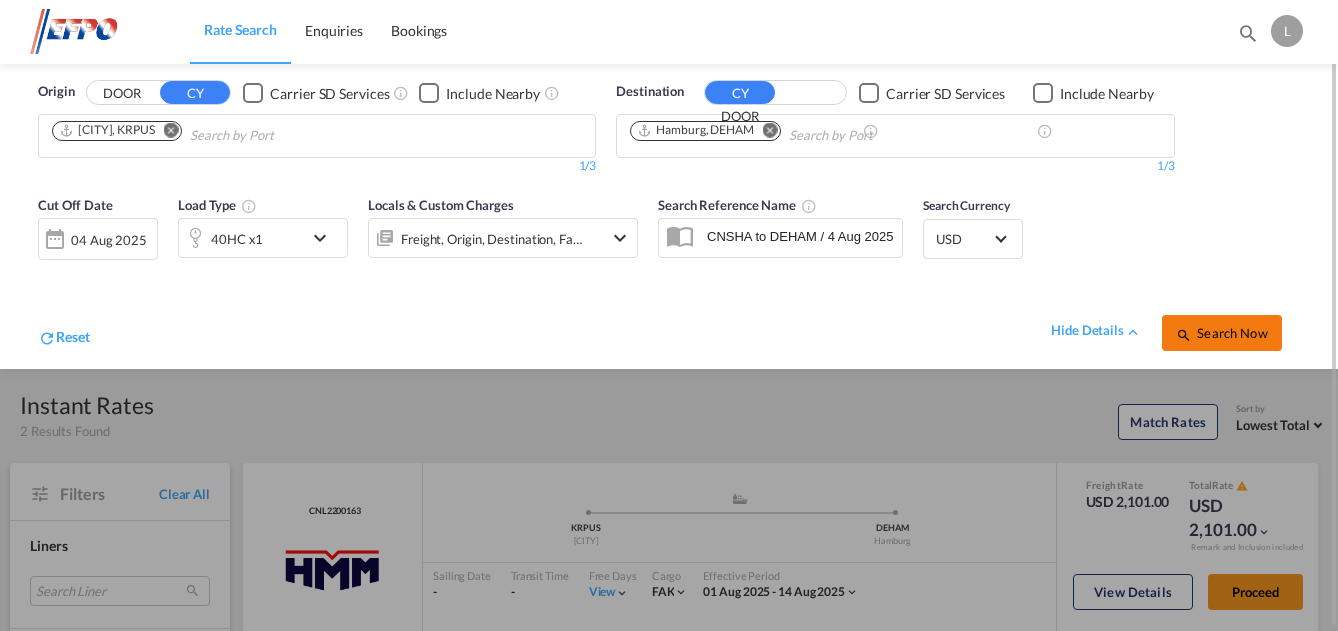 click on "Search Now" at bounding box center [1221, 333] 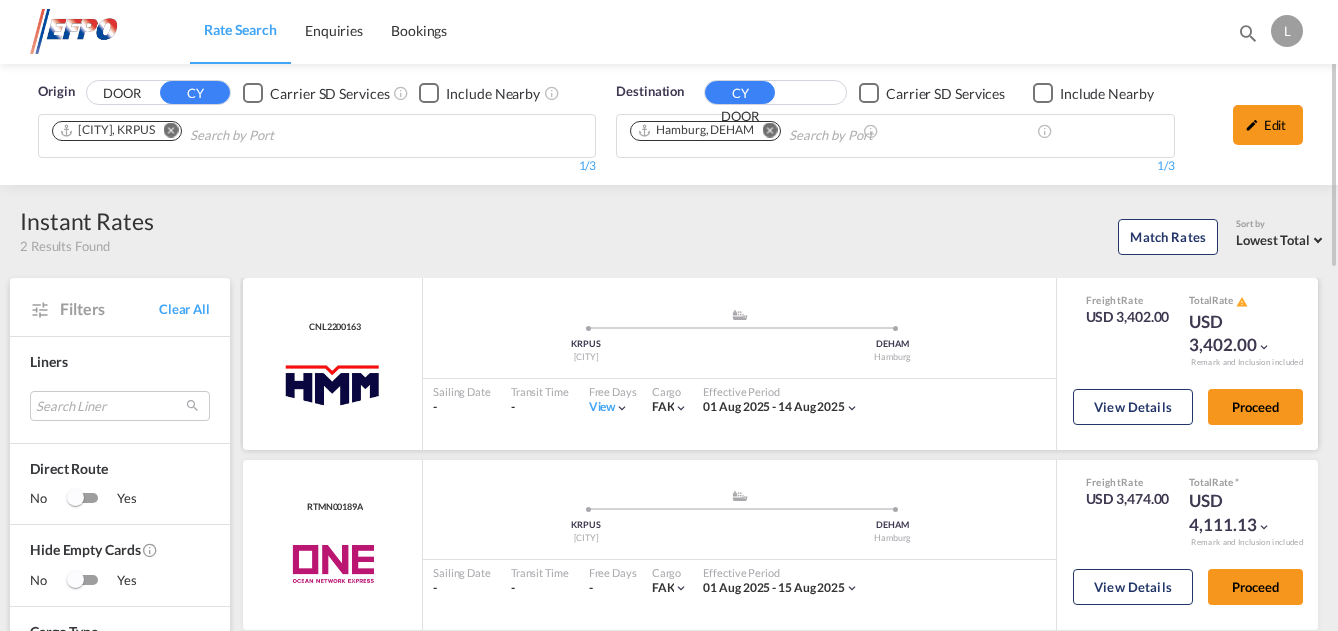 scroll, scrollTop: 100, scrollLeft: 0, axis: vertical 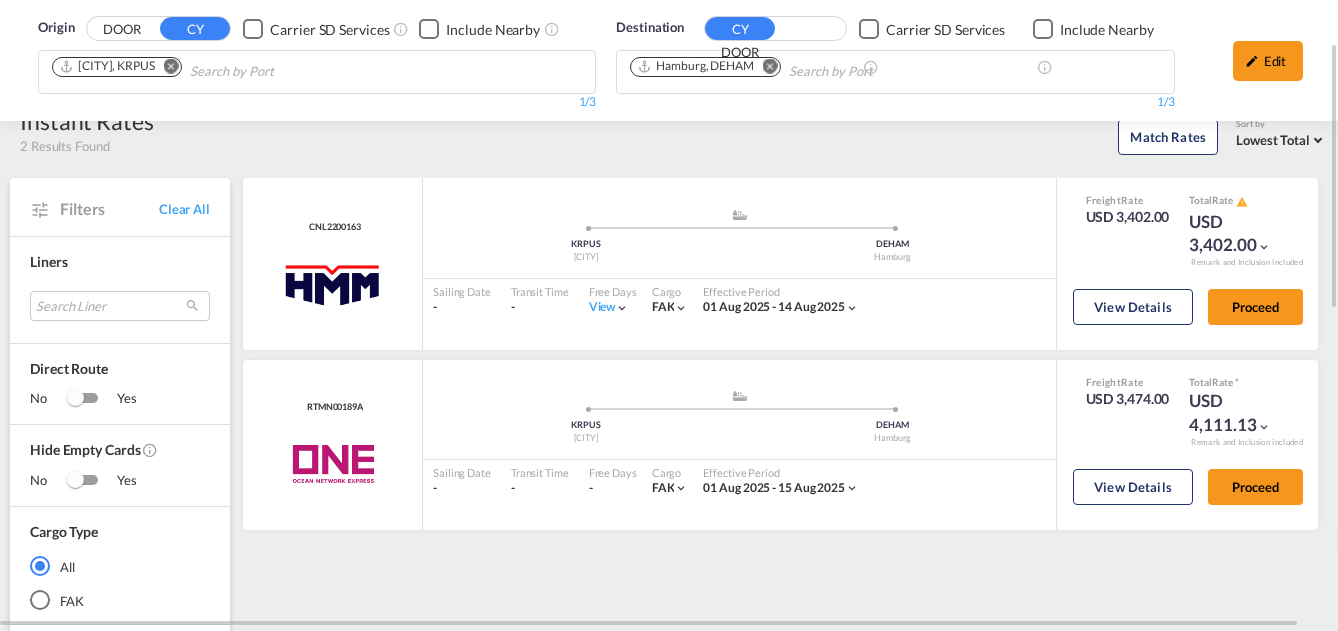 click on "Match Rates
Sort by Lowest Total   Lowest Freight Lowest Total Fastest Transit Sailing Date Lowest Emission Highest Emission" at bounding box center (741, 134) 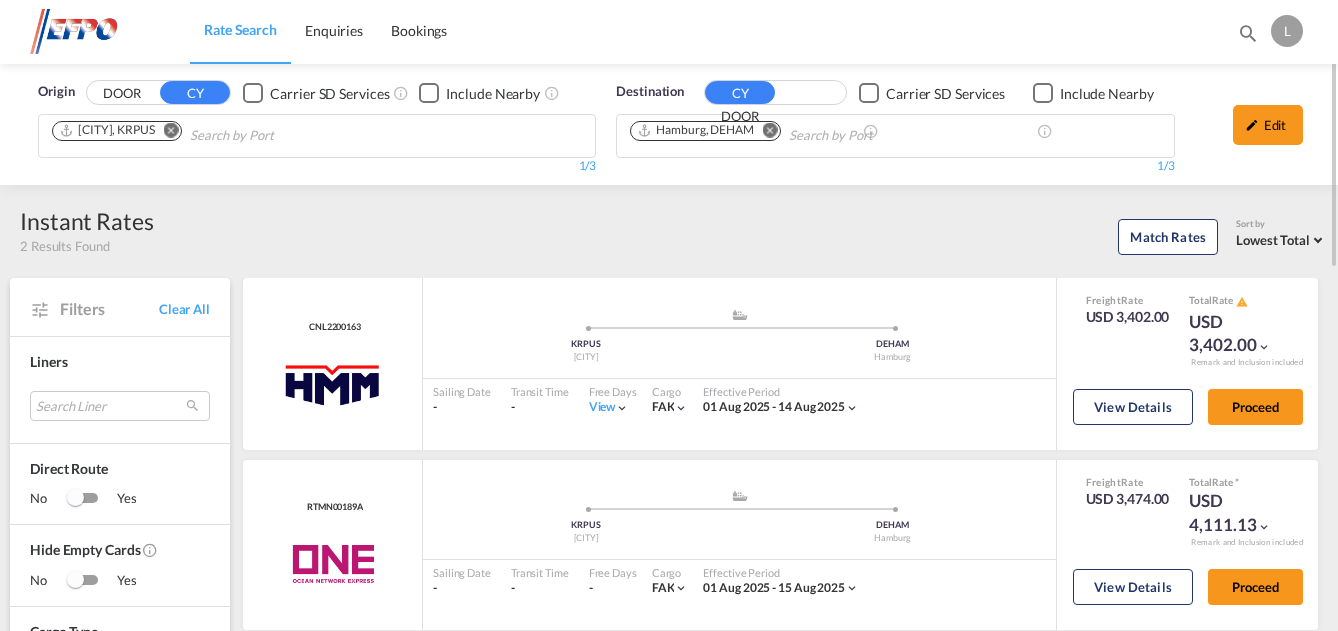 click at bounding box center (171, 130) 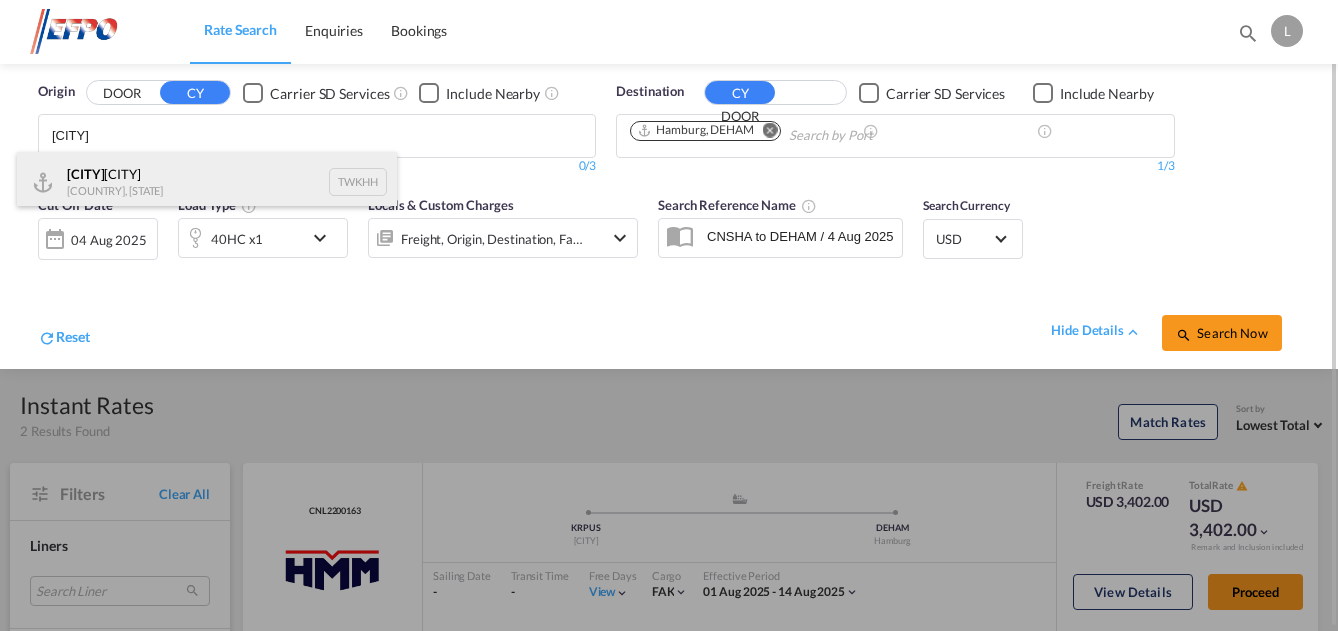 type on "[CITY]" 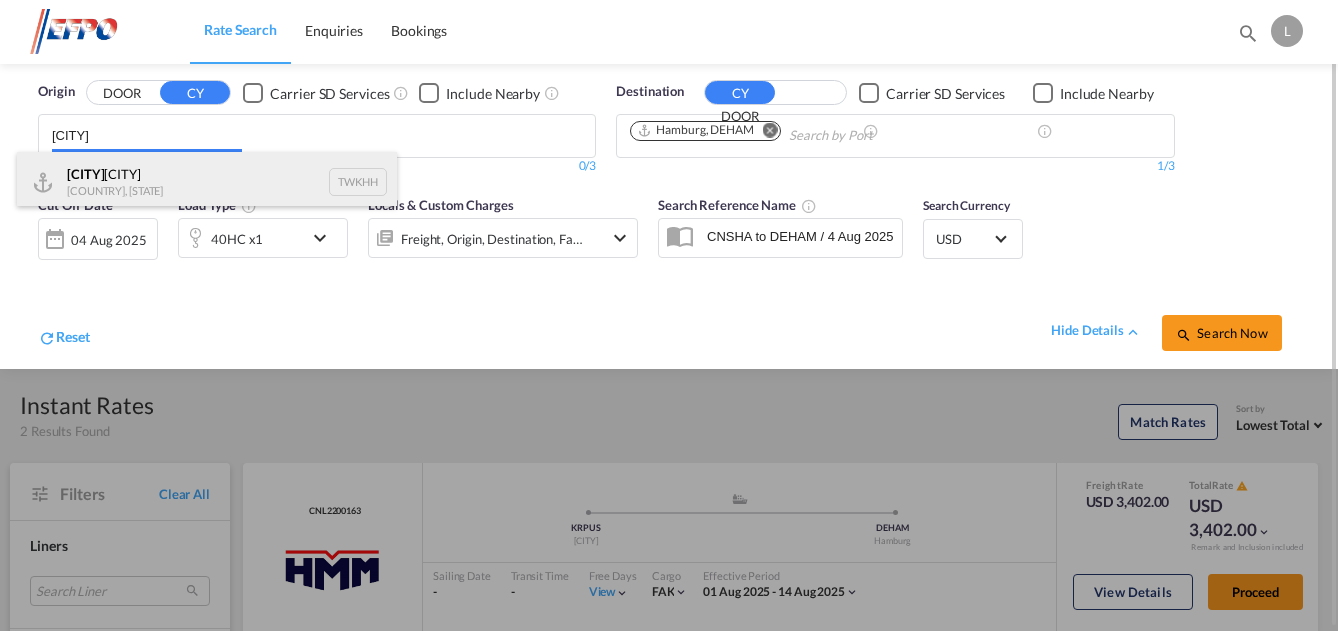 type 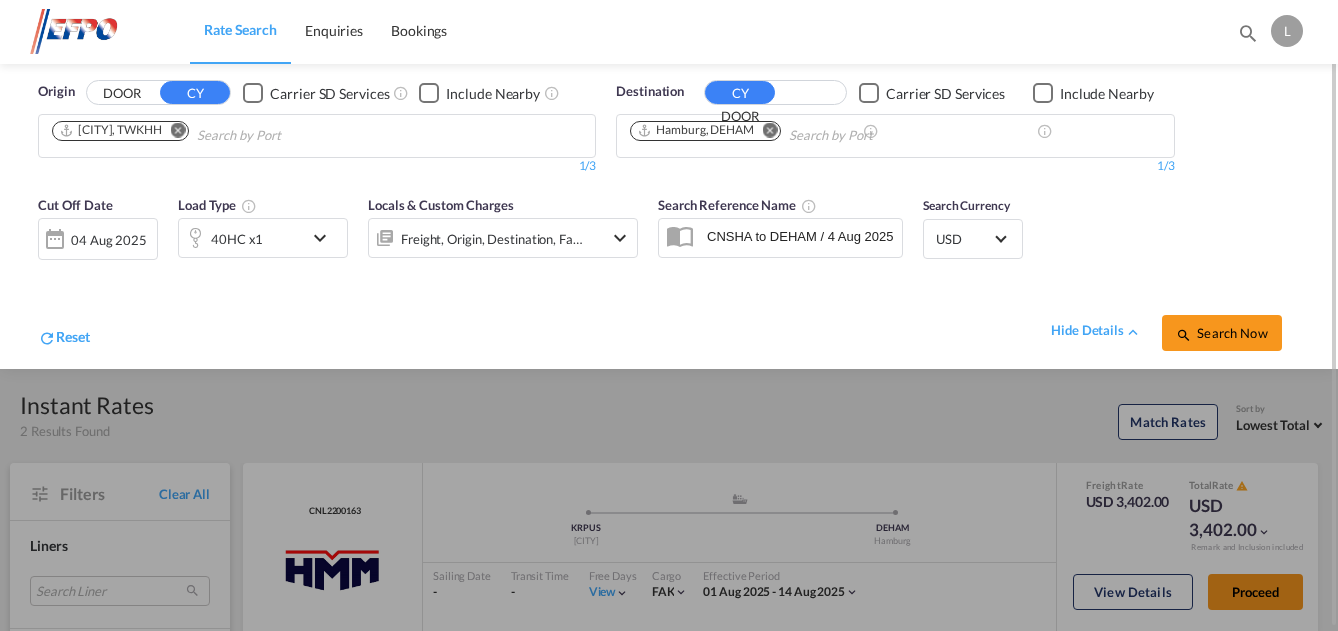 click at bounding box center [325, 238] 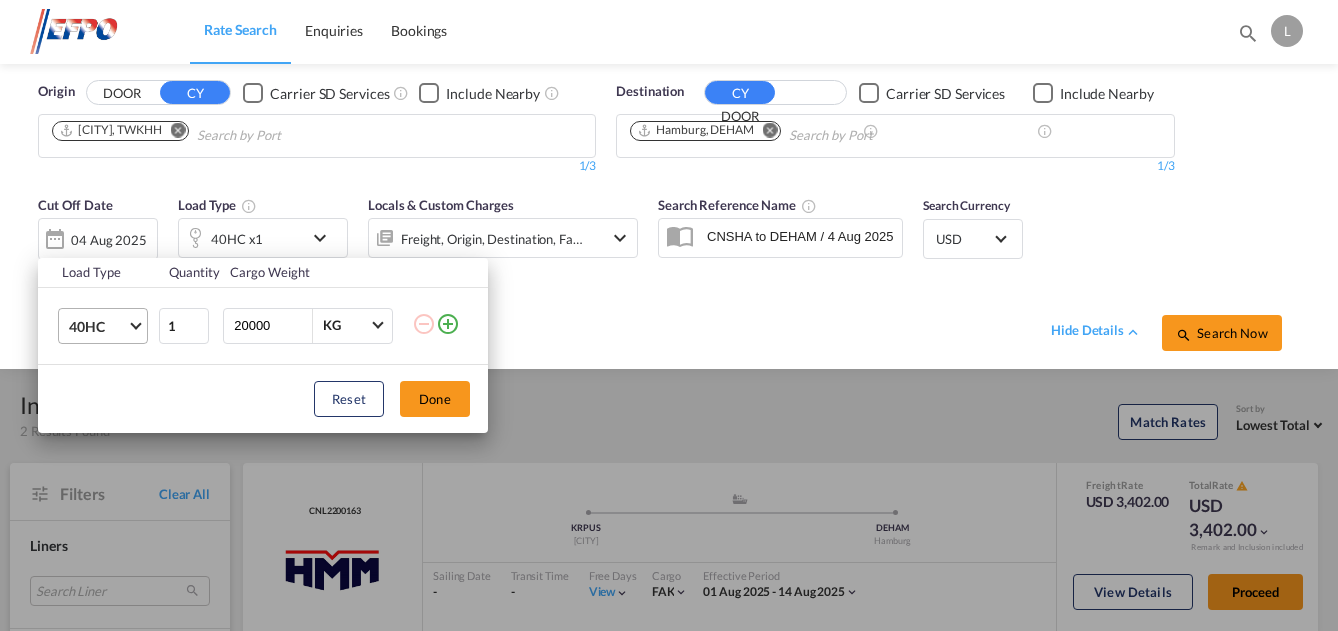 click on "40HC" at bounding box center [98, 327] 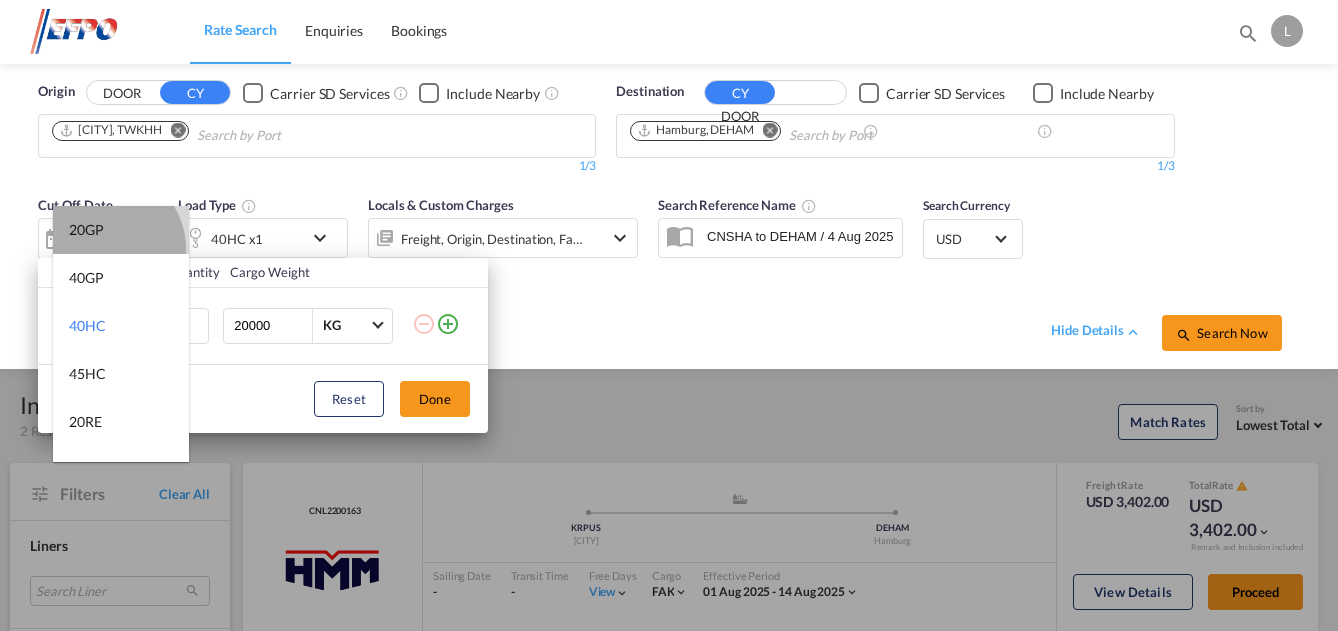 click on "20GP" at bounding box center (121, 230) 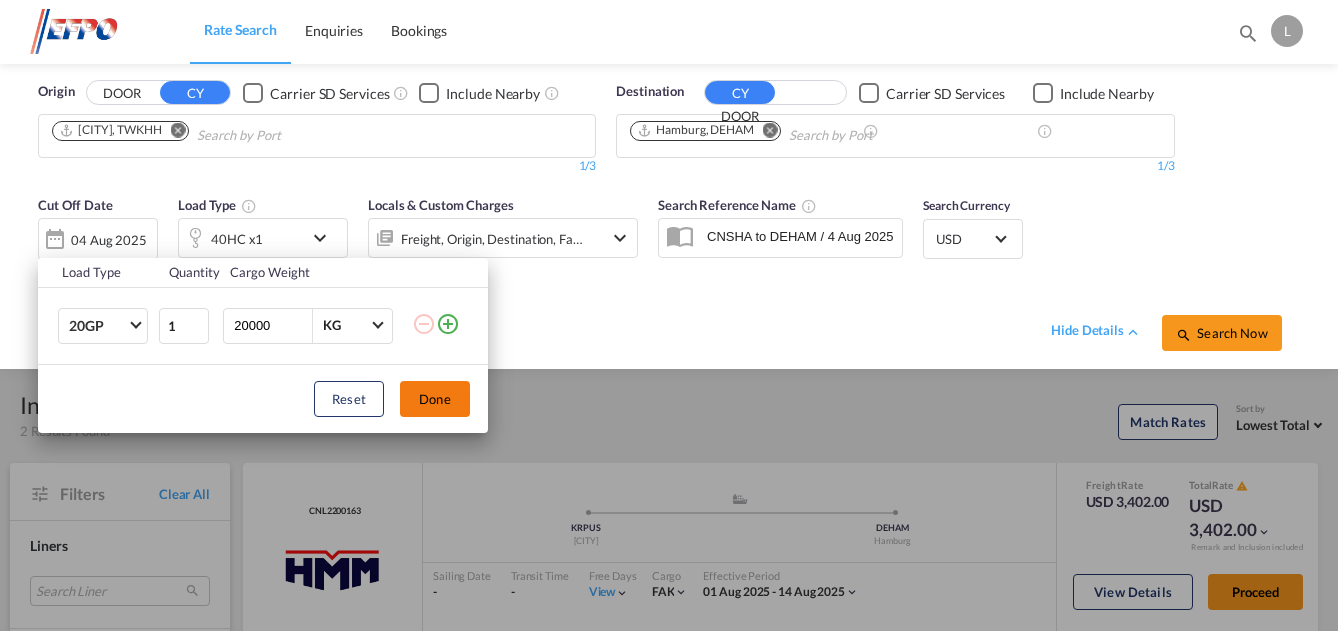 click on "Done" at bounding box center [435, 399] 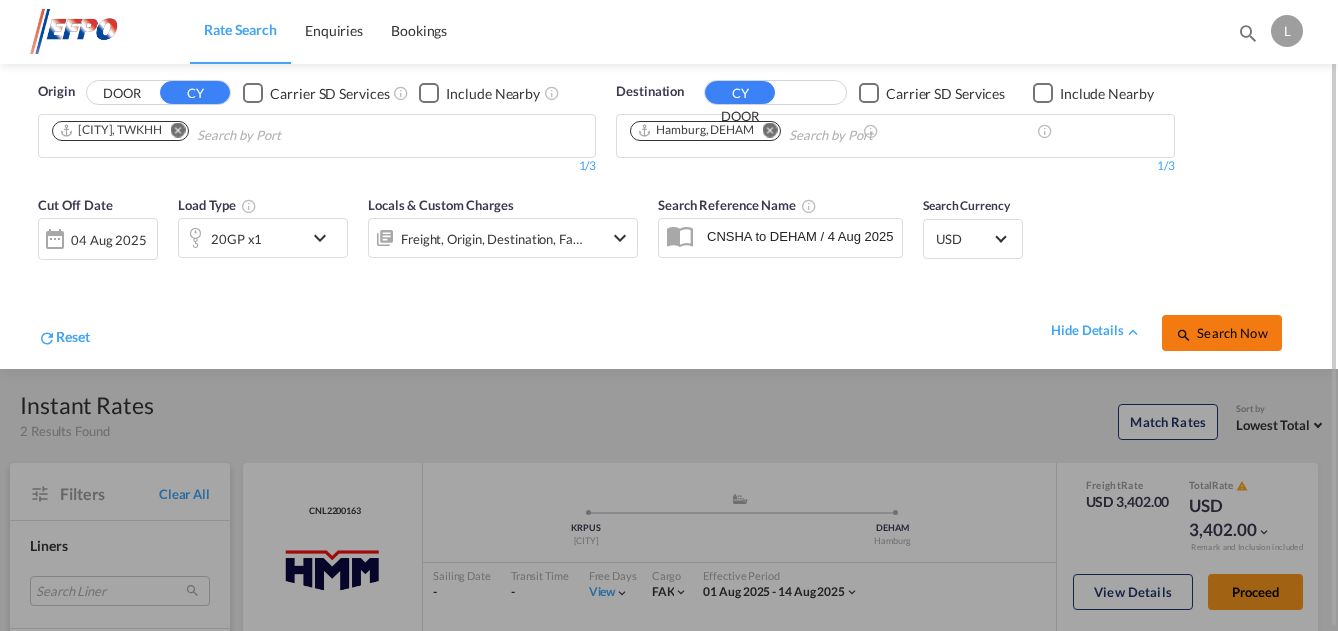 click on "Search Now" at bounding box center [1222, 333] 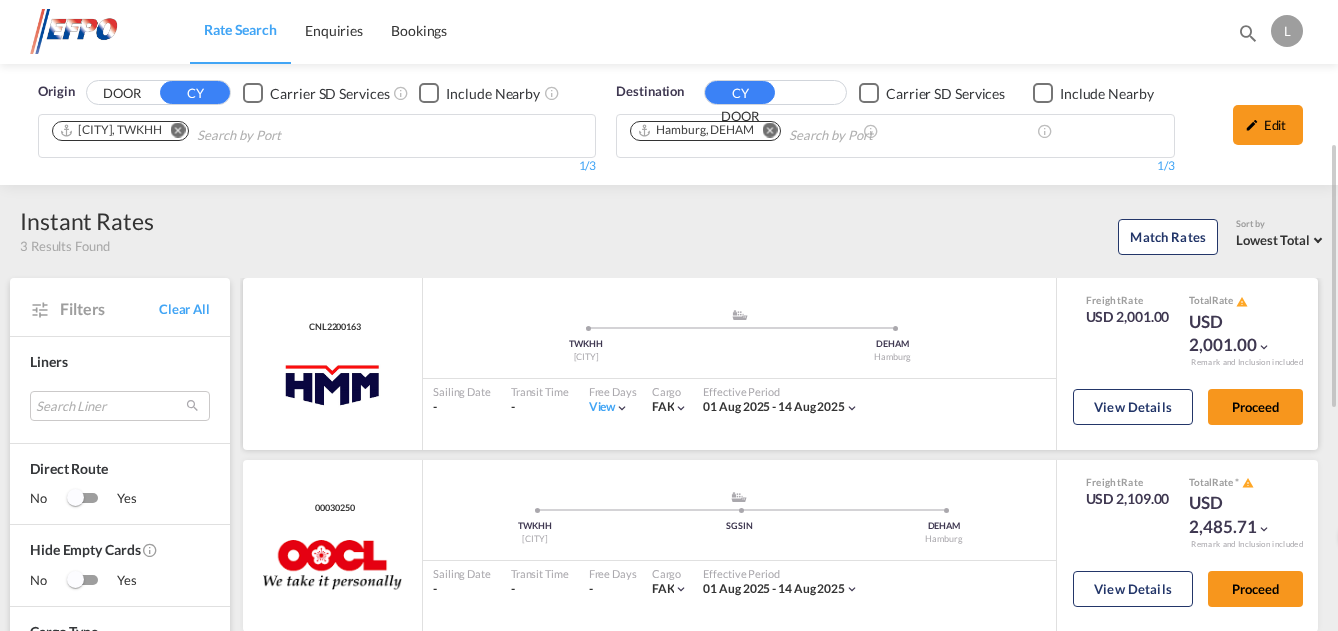 scroll, scrollTop: 200, scrollLeft: 0, axis: vertical 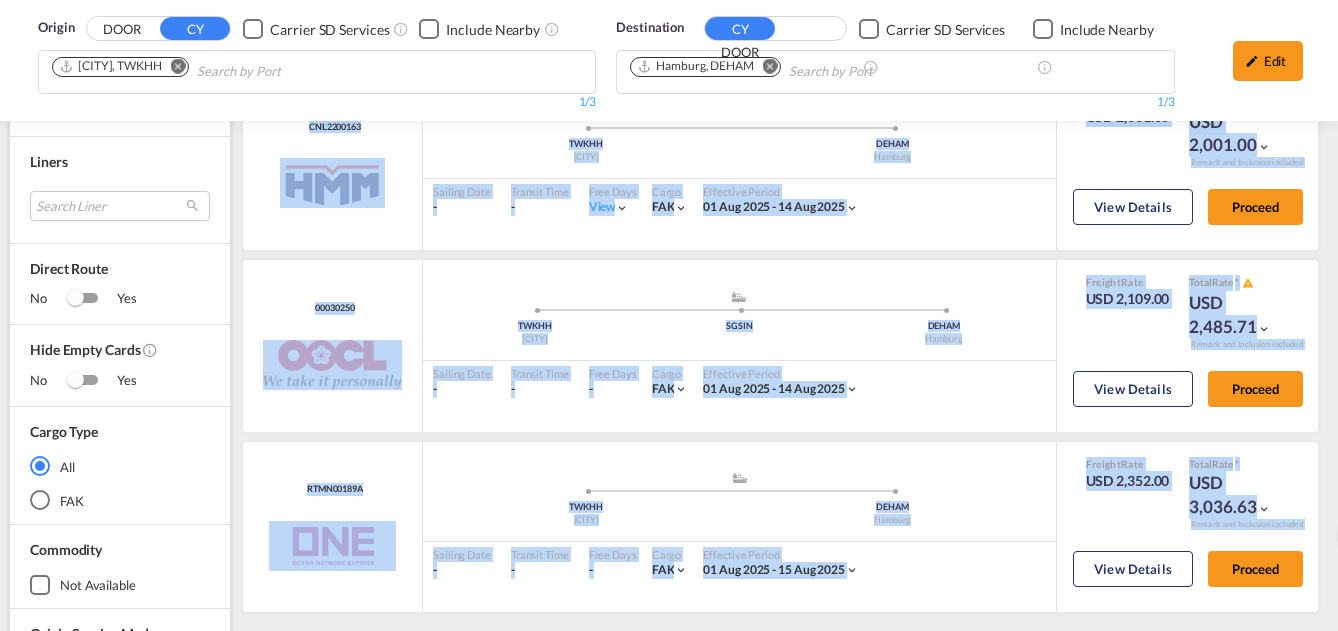 drag, startPoint x: 1337, startPoint y: 249, endPoint x: 1343, endPoint y: 231, distance: 18.973665 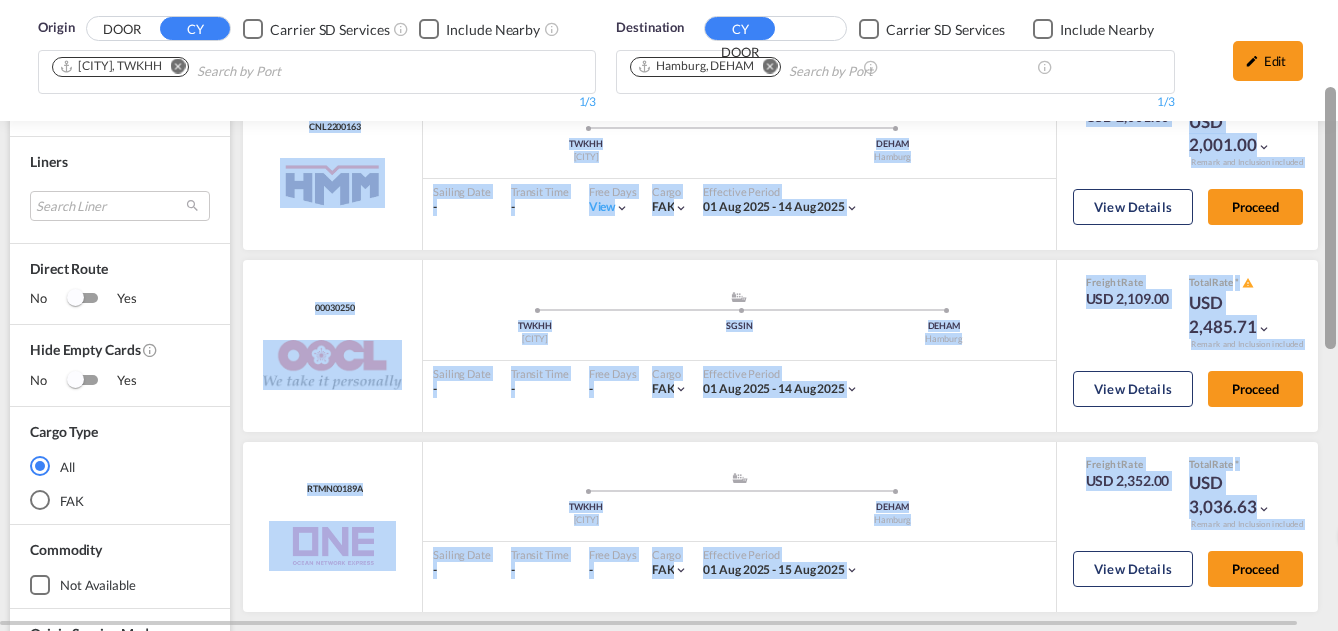 drag, startPoint x: 1343, startPoint y: 231, endPoint x: 1336, endPoint y: 250, distance: 20.248457 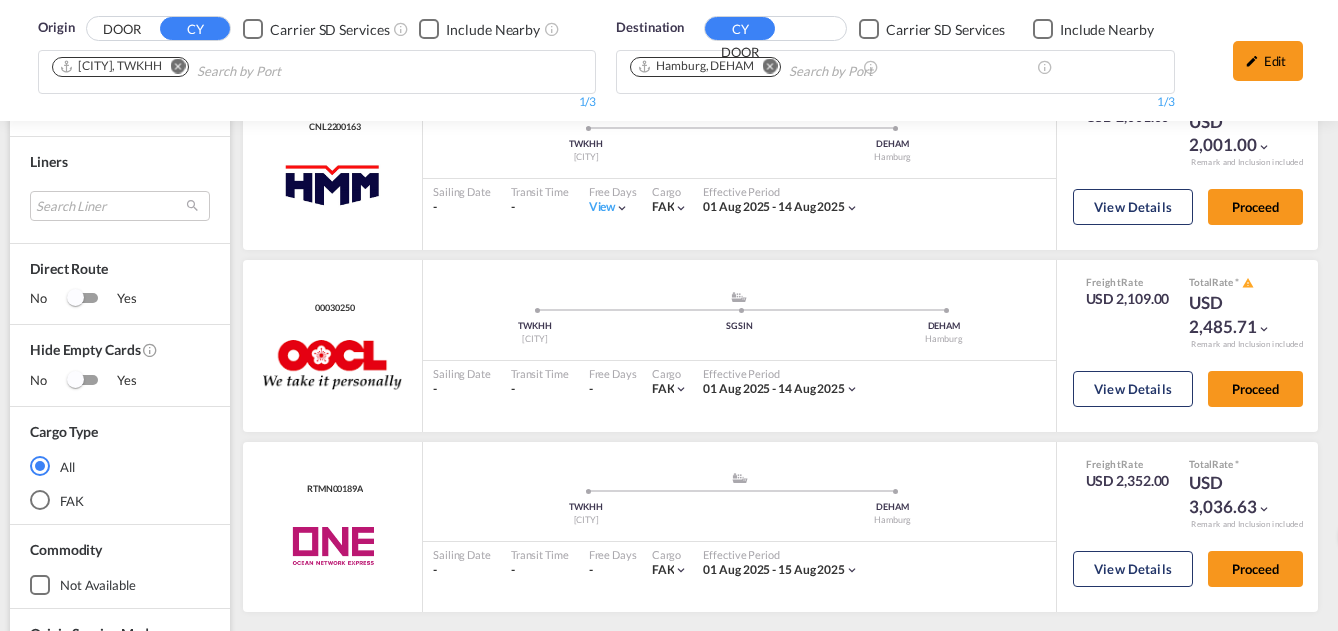 scroll, scrollTop: 831, scrollLeft: 0, axis: vertical 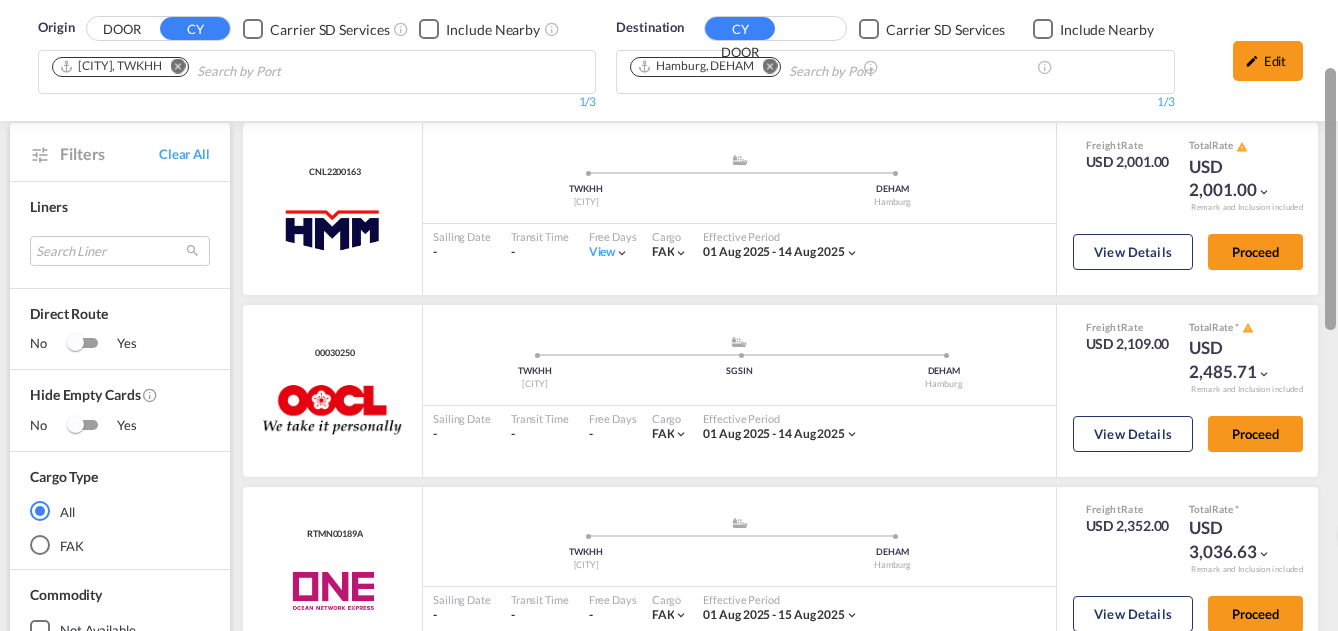 drag, startPoint x: 1329, startPoint y: 388, endPoint x: 1359, endPoint y: 107, distance: 282.5969 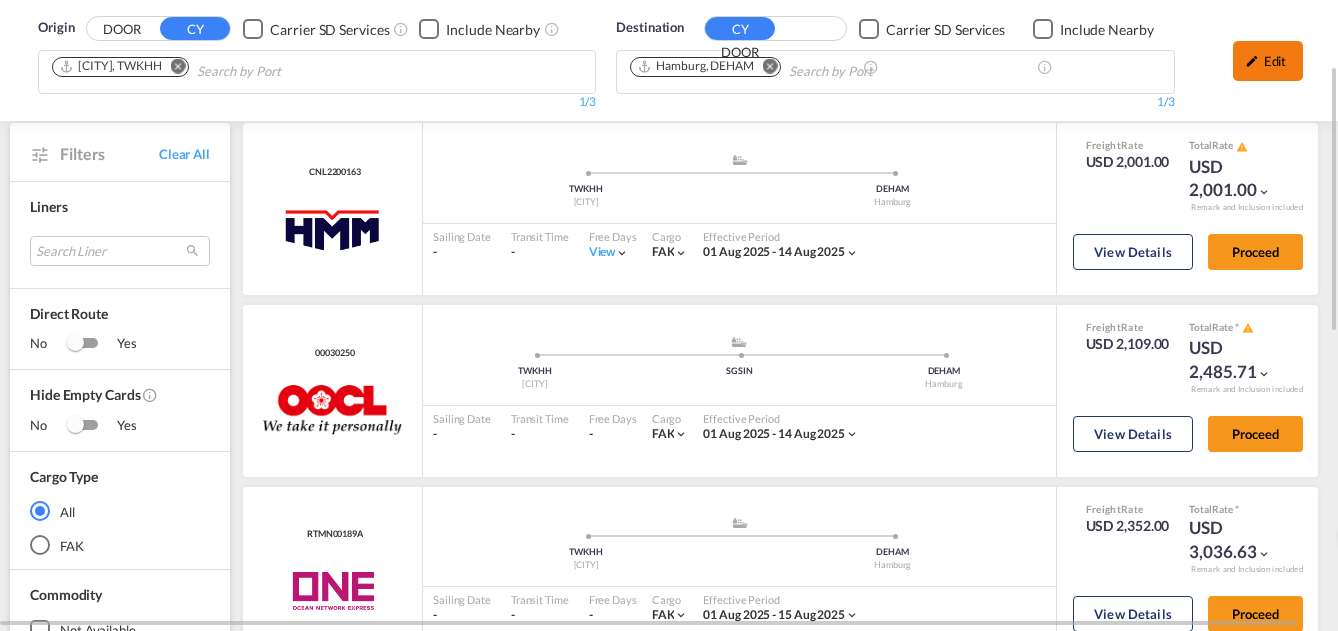 click on "Edit" at bounding box center [1268, 61] 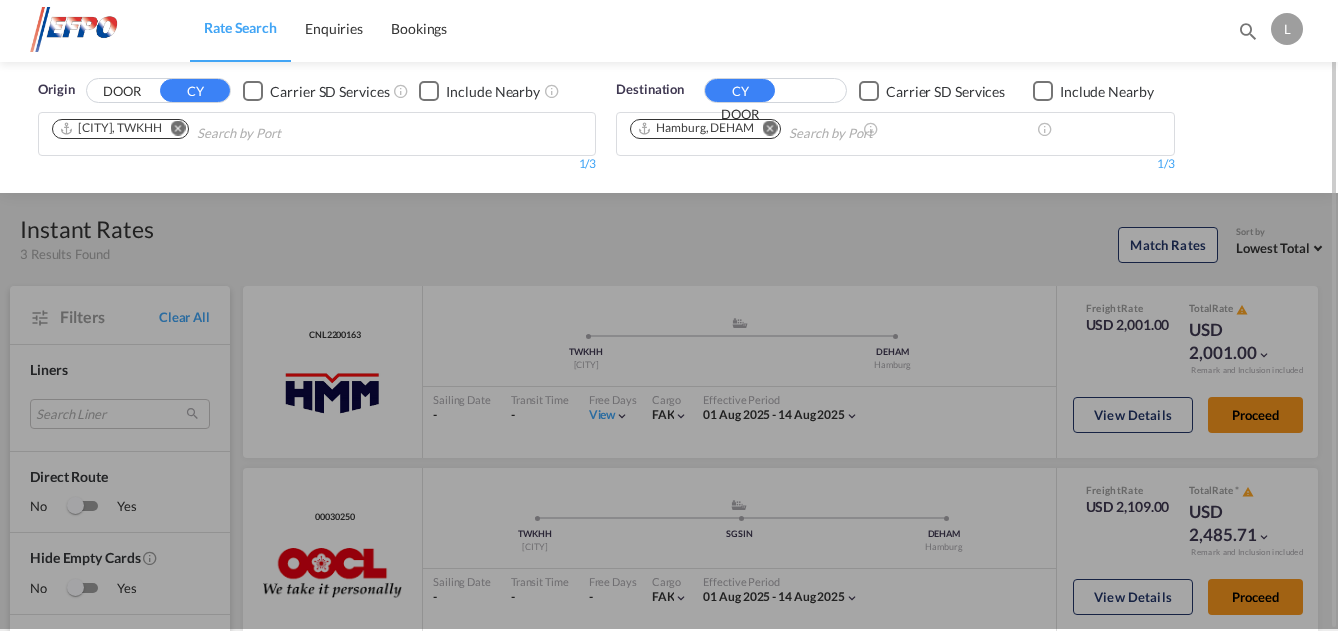 scroll, scrollTop: 0, scrollLeft: 0, axis: both 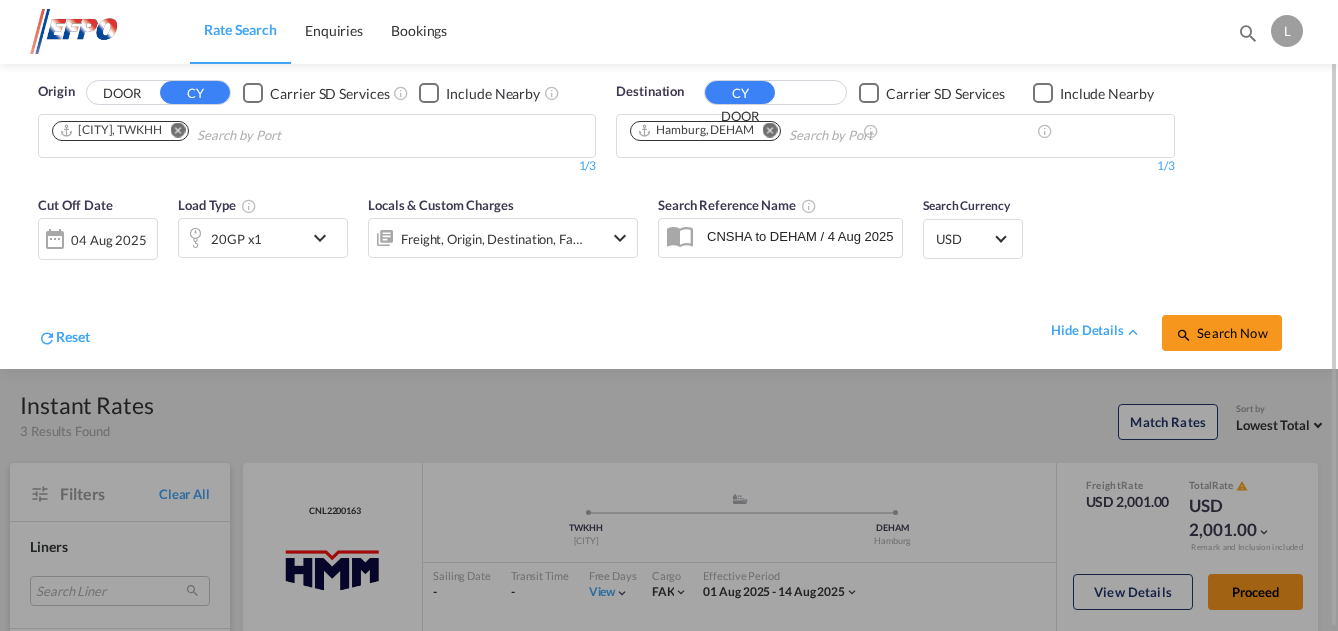 click at bounding box center [195, 238] 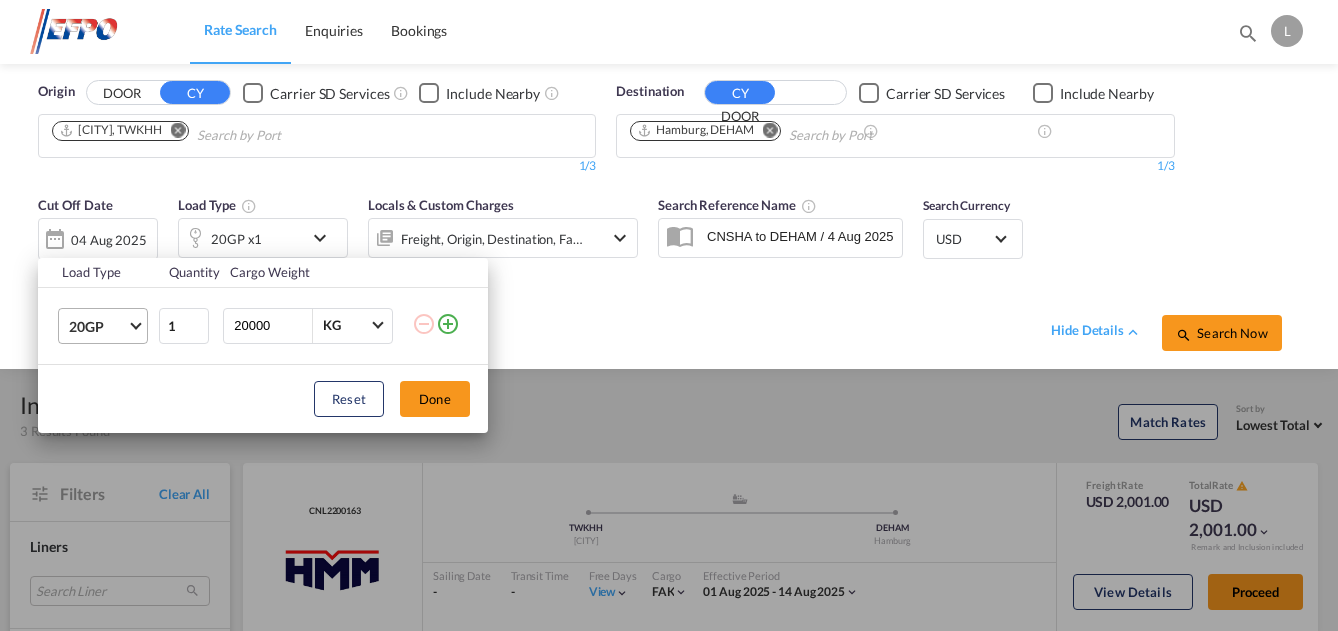 click on "20GP" at bounding box center (107, 326) 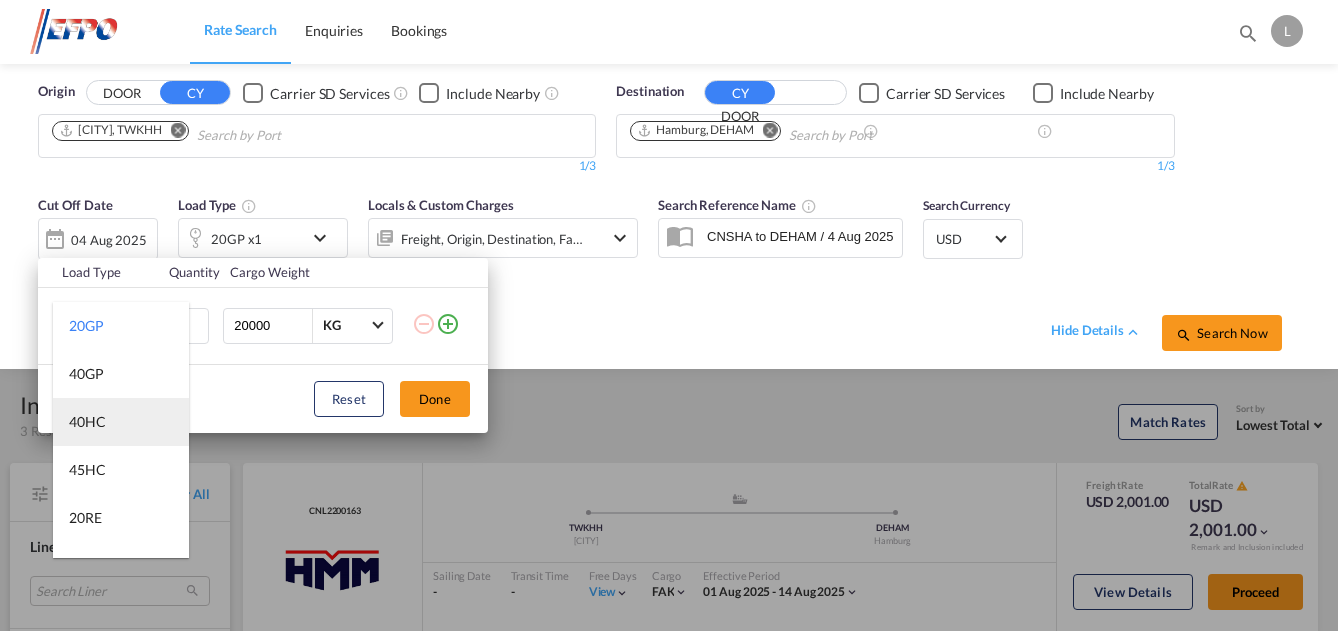click on "40HC" at bounding box center [121, 422] 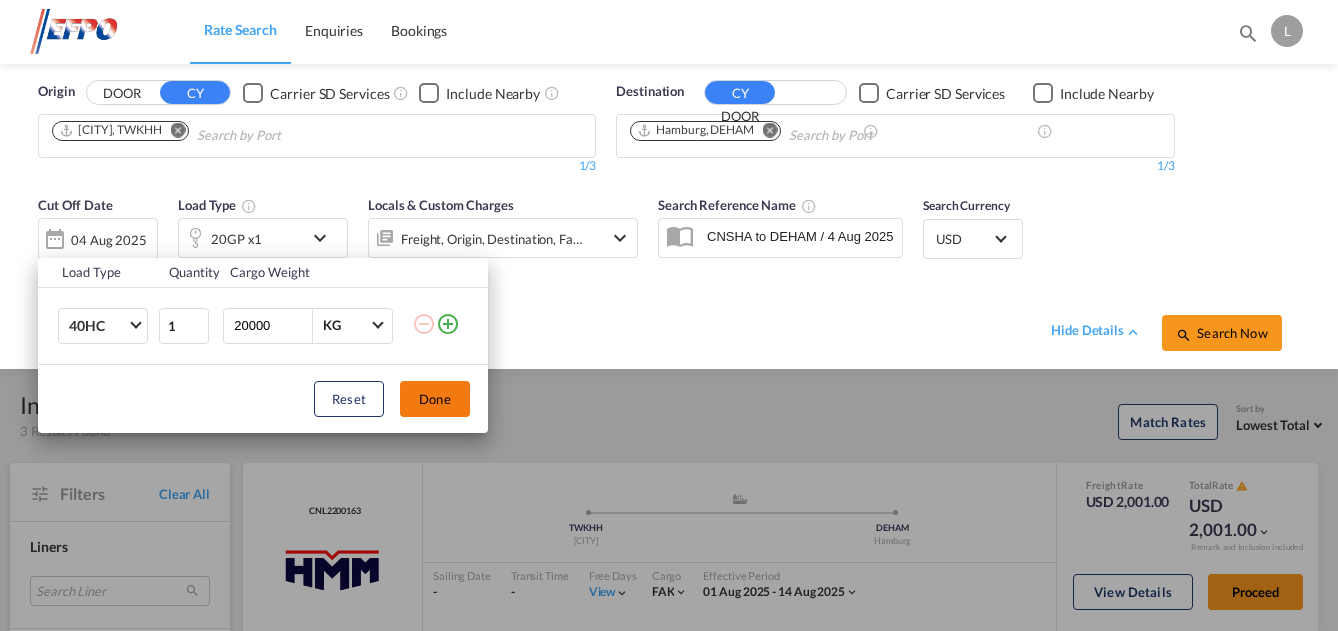 click on "Done" at bounding box center (435, 399) 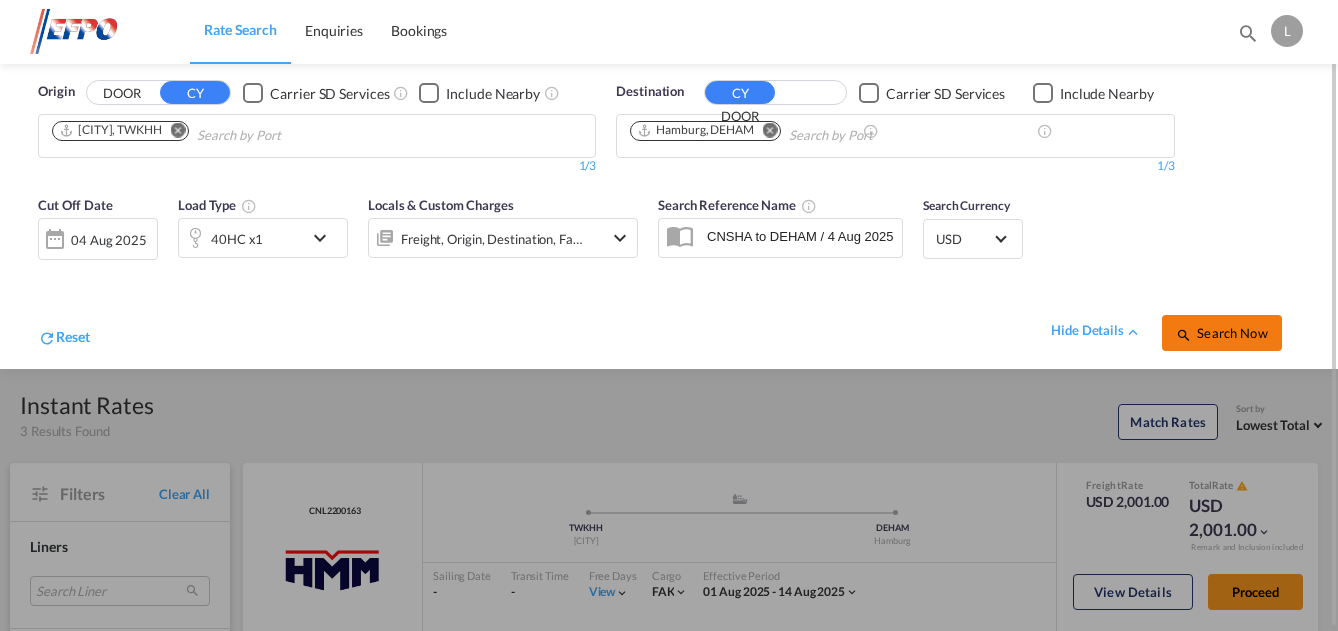 click on "Search Now" at bounding box center [1221, 333] 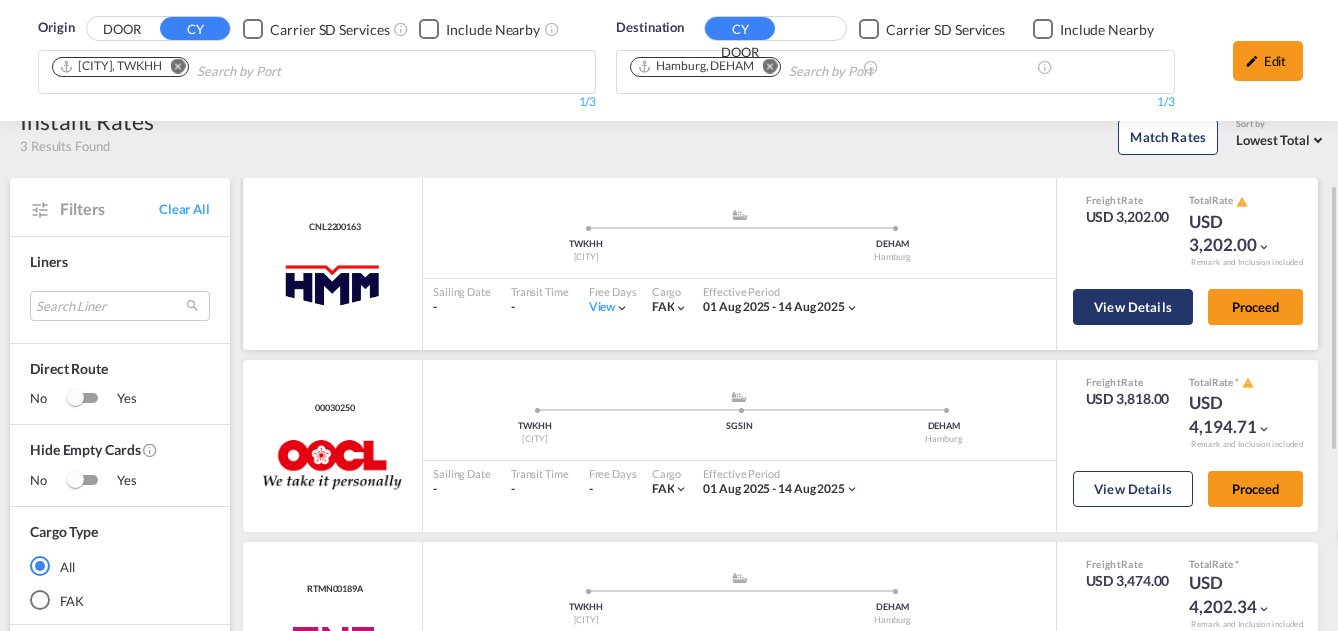 scroll, scrollTop: 200, scrollLeft: 0, axis: vertical 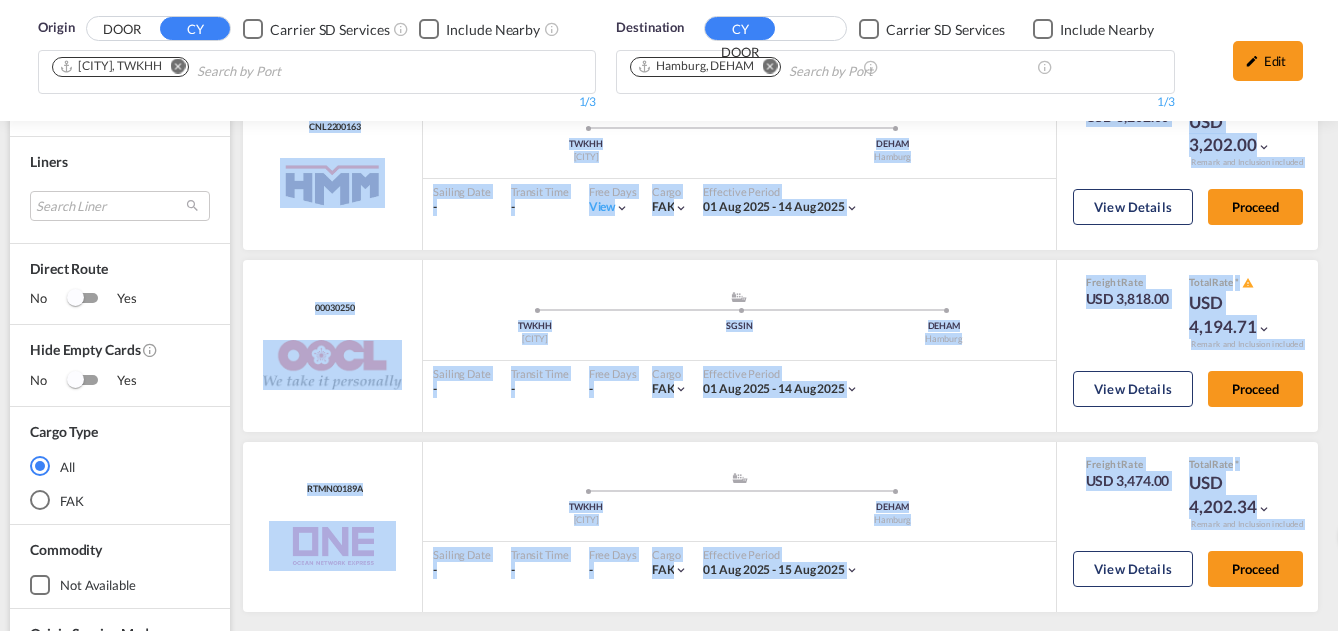 drag, startPoint x: 1337, startPoint y: 272, endPoint x: 1348, endPoint y: 242, distance: 31.95309 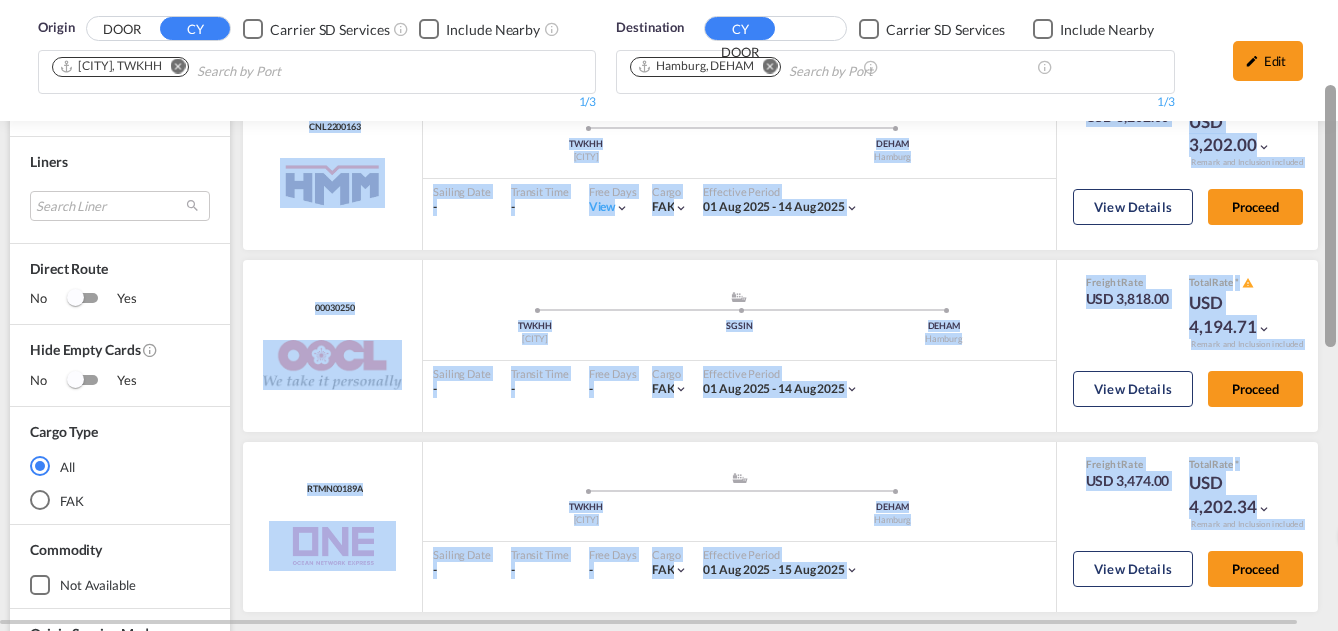 drag, startPoint x: 1348, startPoint y: 242, endPoint x: 1335, endPoint y: 255, distance: 18.384777 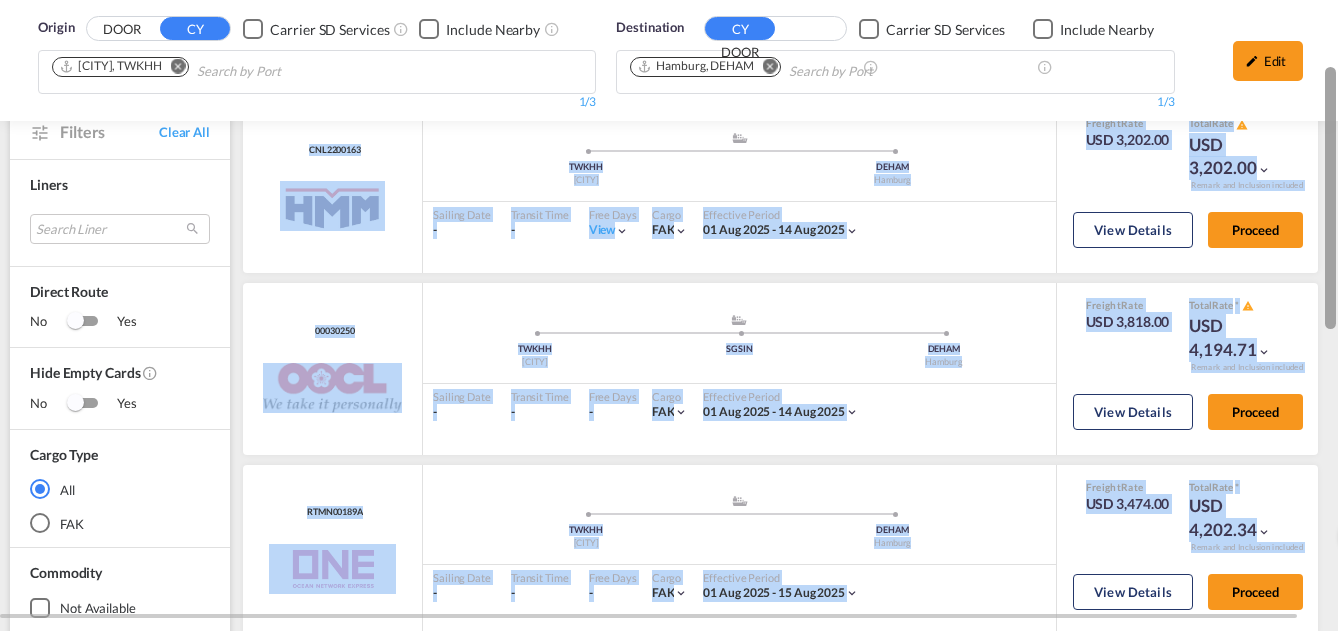 scroll, scrollTop: 163, scrollLeft: 0, axis: vertical 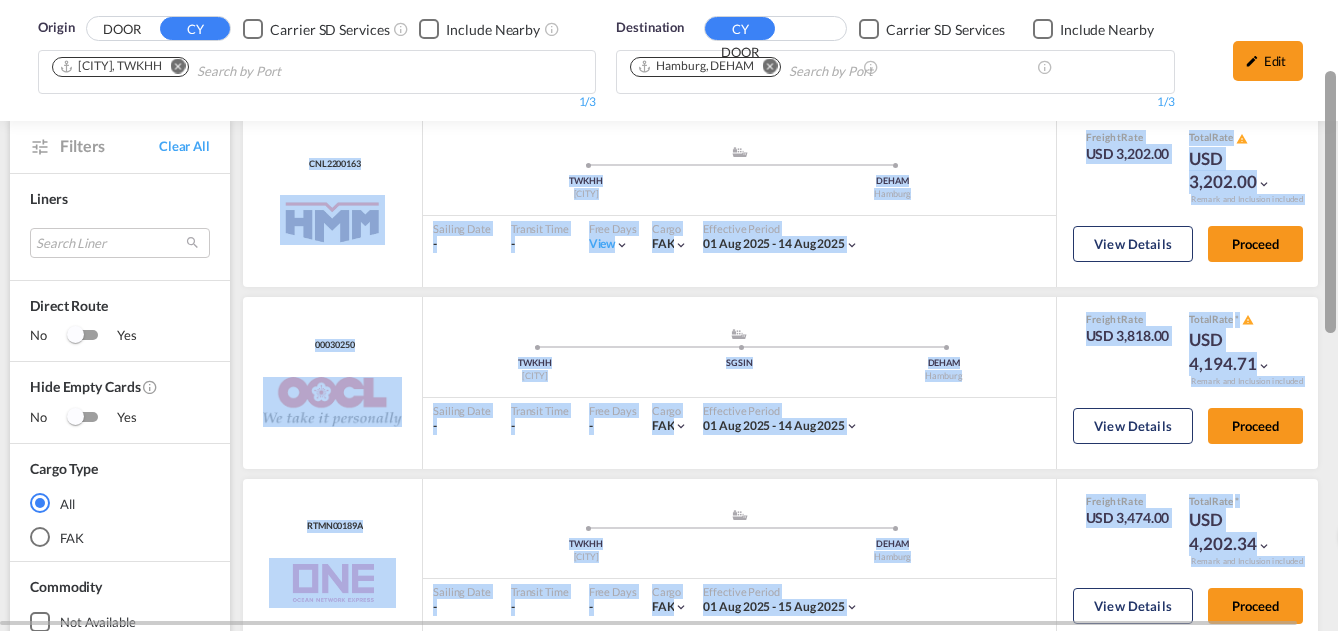 drag, startPoint x: 1333, startPoint y: 270, endPoint x: 1329, endPoint y: 256, distance: 14.56022 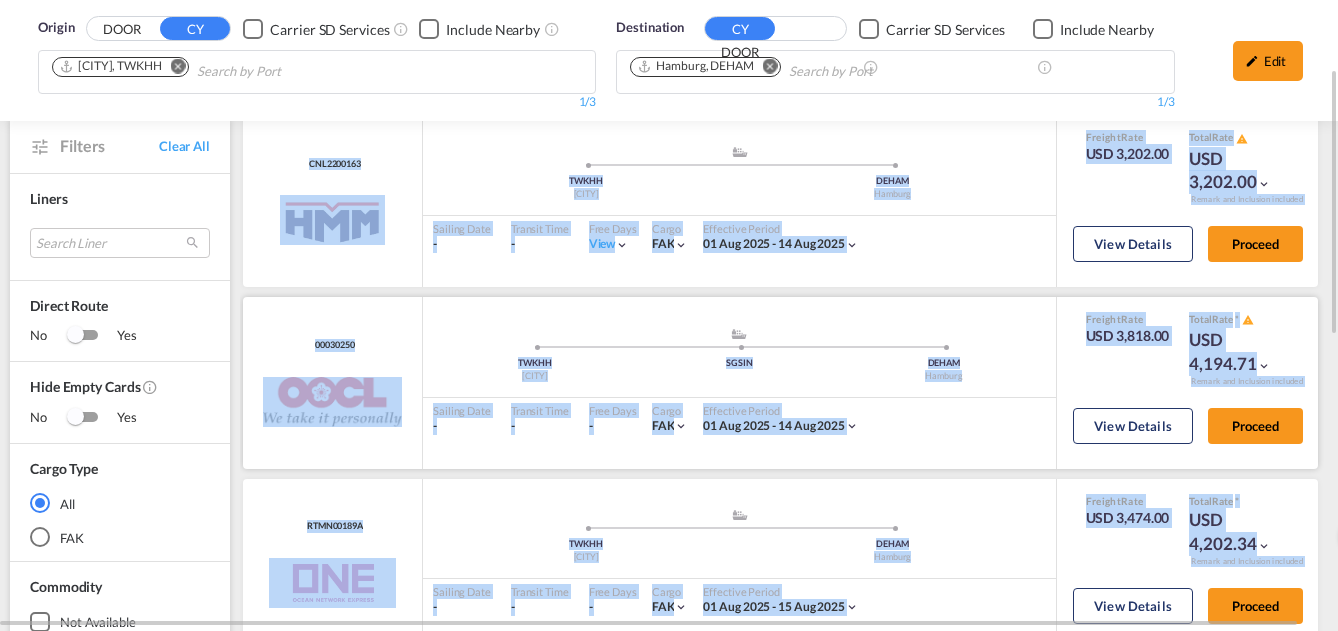 click on ".a{fill:#aaa8ad;} .a{fill:#aaa8ad;}
TWKHH [CITY]
SGSIN
DEHAM [CITY]
Sailing Date
-
Transit Time
-
Free Days
View -
Cargo
FAK  |
Effective Period
01 Aug 2025 - 14 Aug 2025" at bounding box center (739, 383) 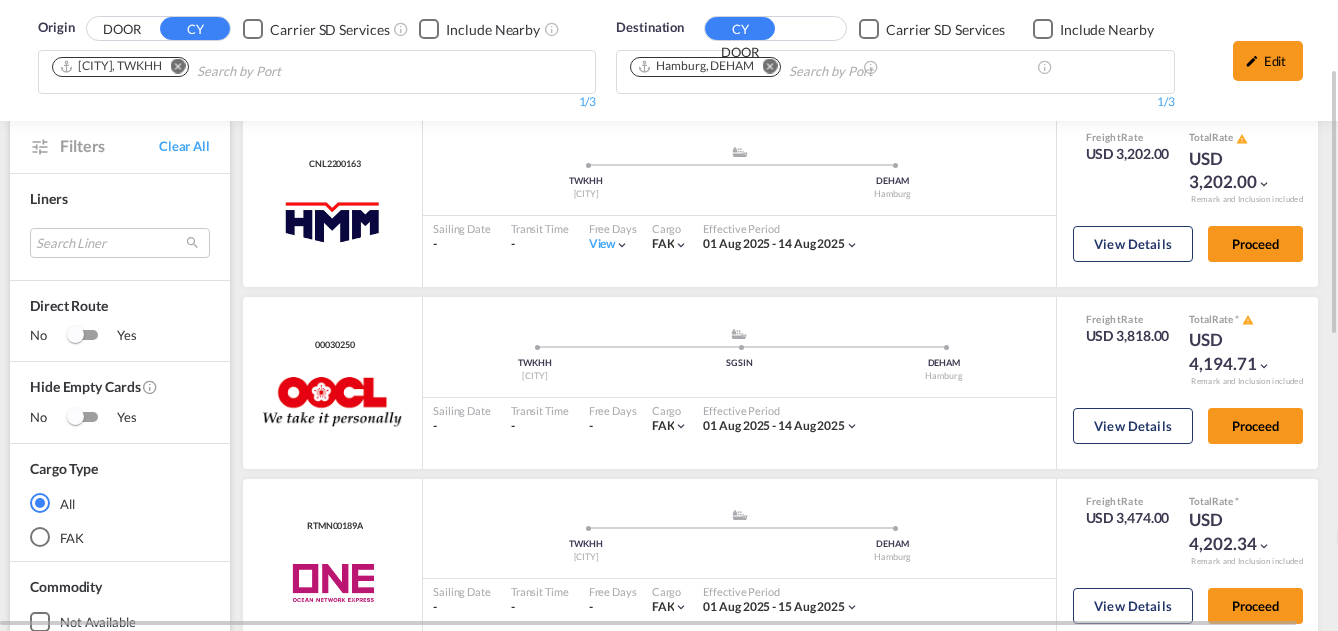click at bounding box center (178, 66) 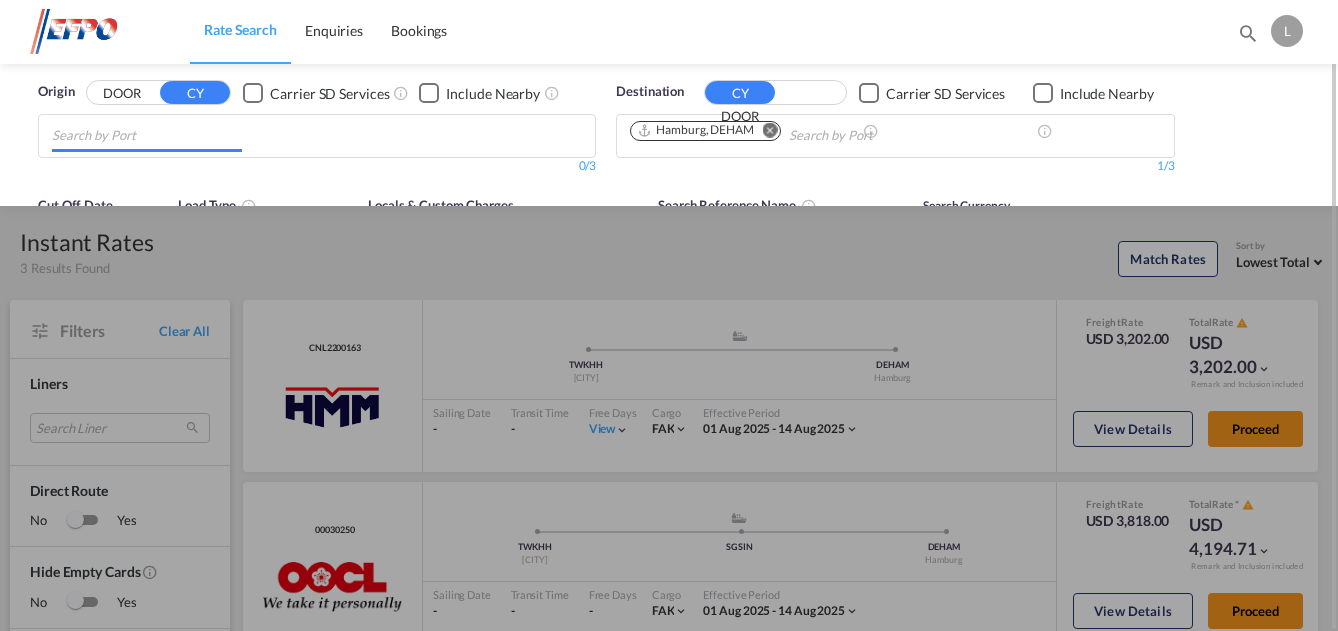 scroll, scrollTop: 0, scrollLeft: 0, axis: both 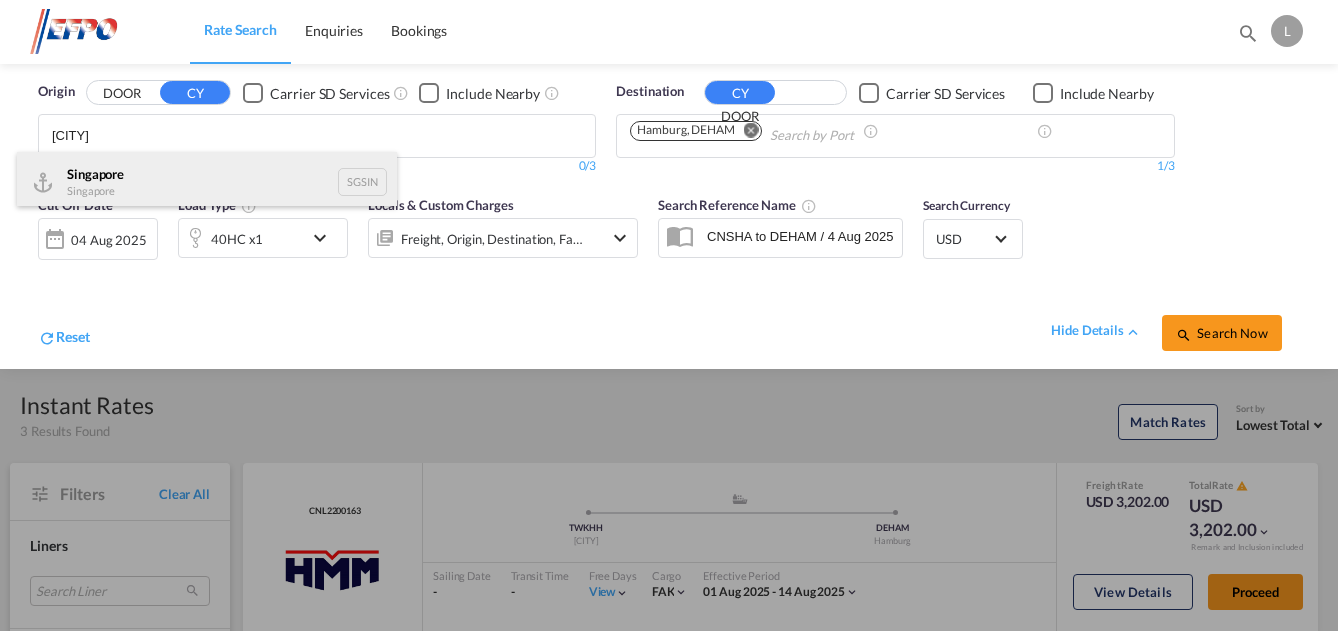 type on "[CITY]" 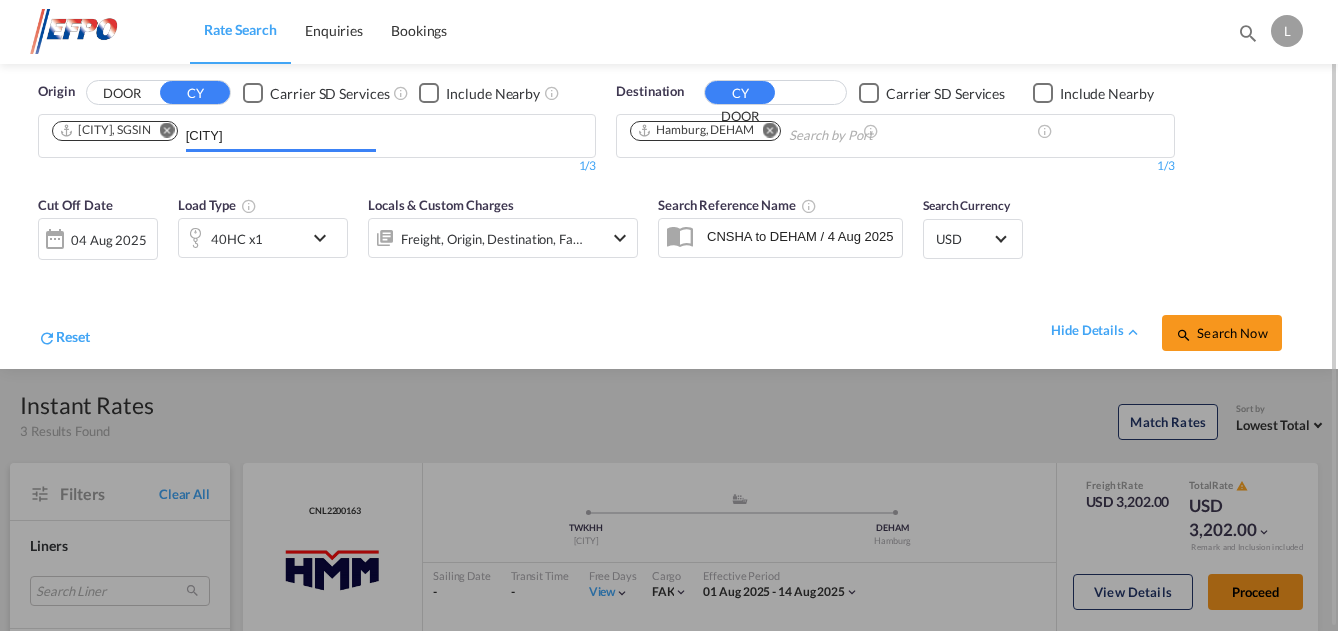 type 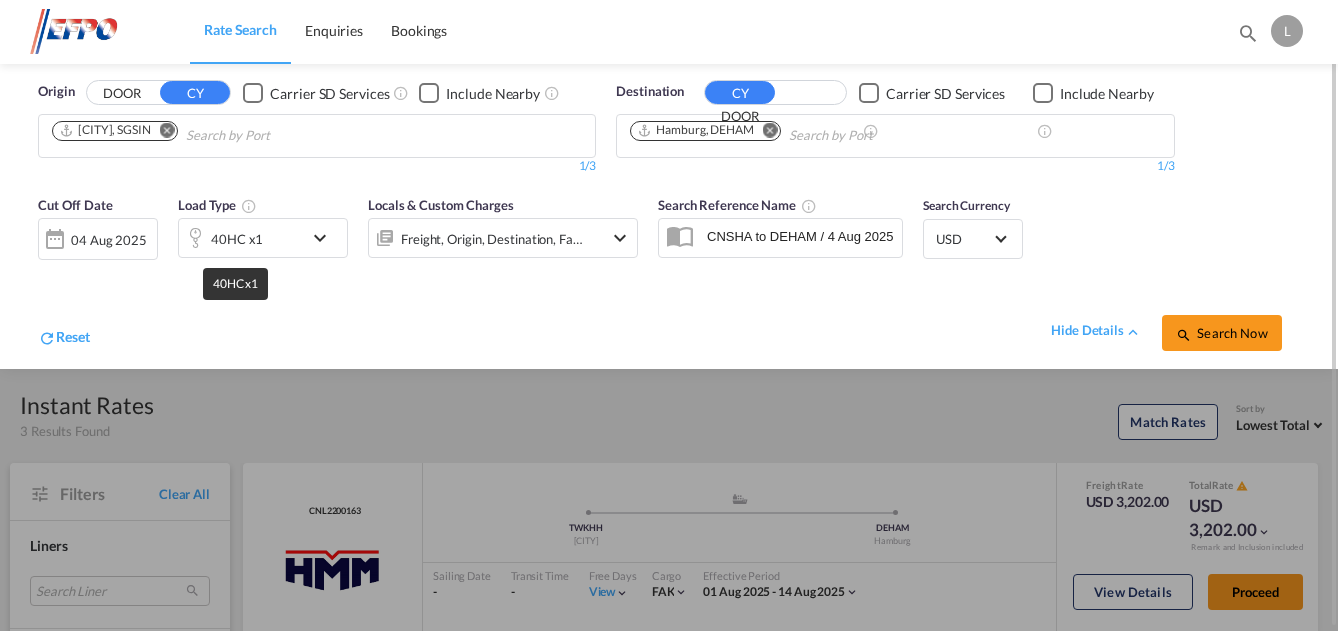click on "40HC x1" at bounding box center [237, 239] 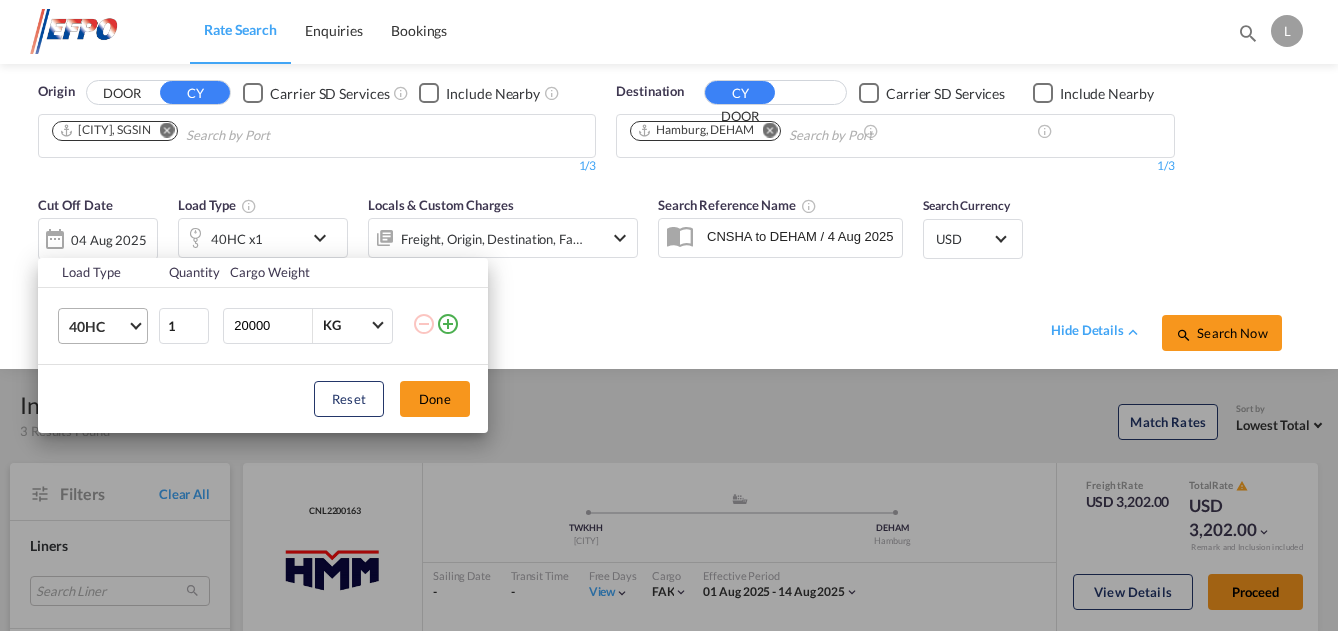 click on "40HC" at bounding box center (107, 326) 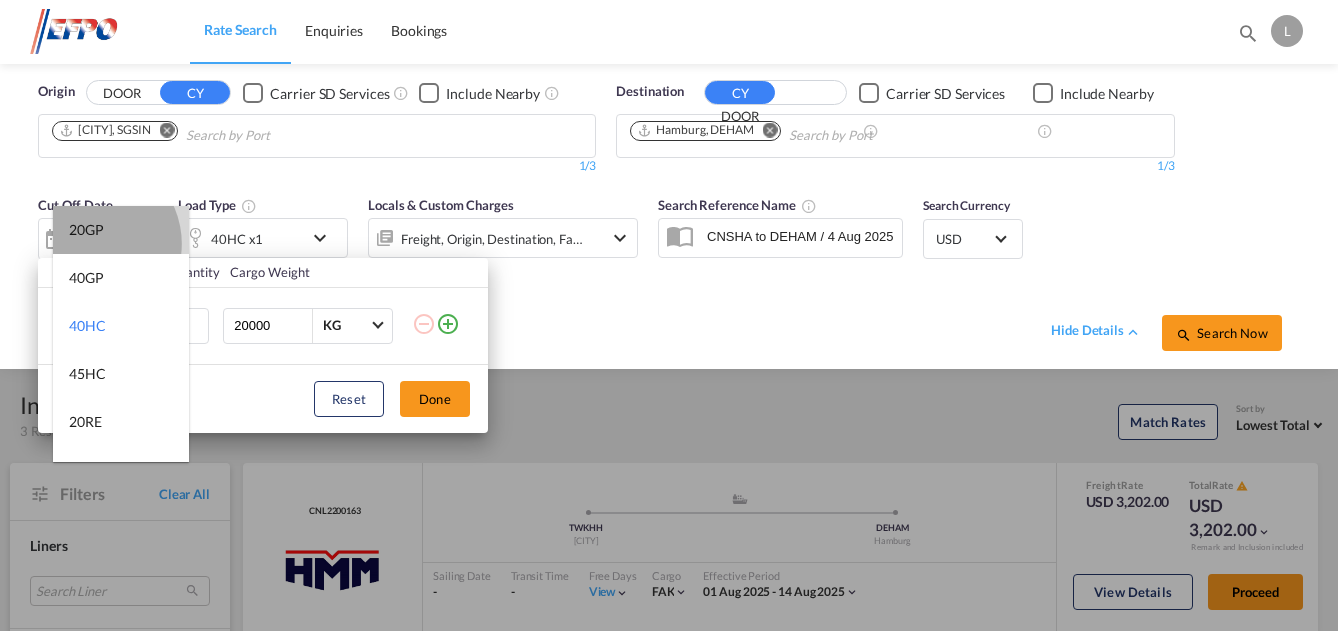 click on "20GP" at bounding box center (121, 230) 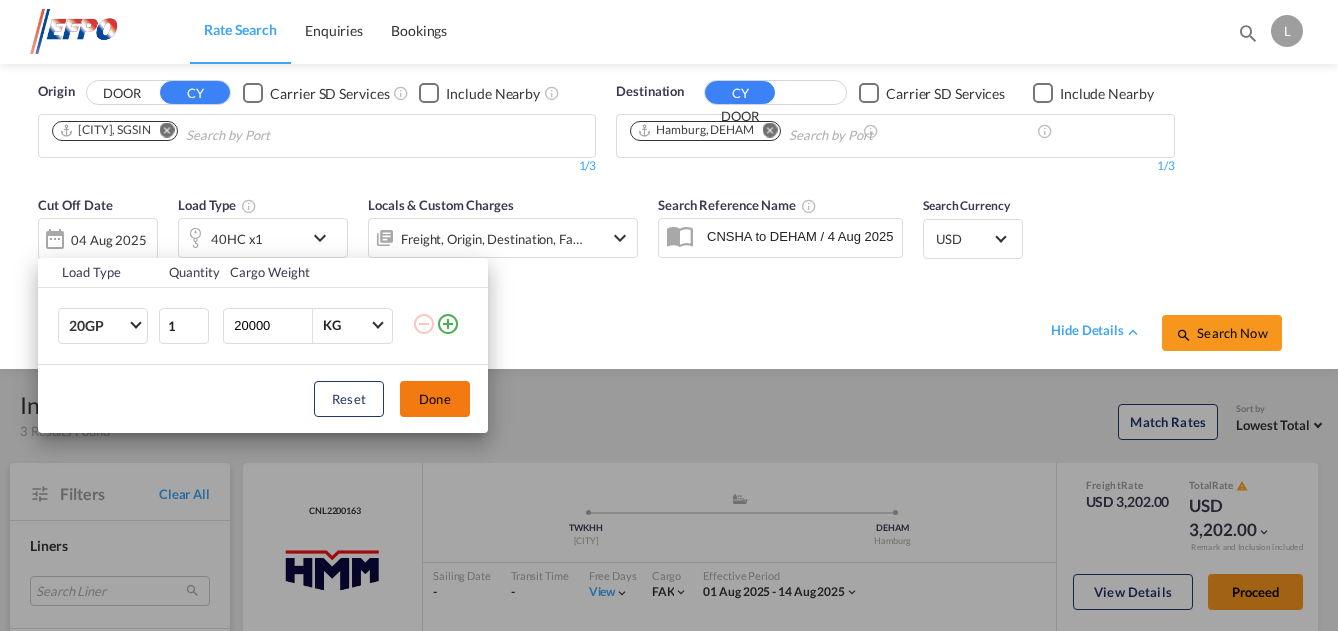 click on "Done" at bounding box center [435, 399] 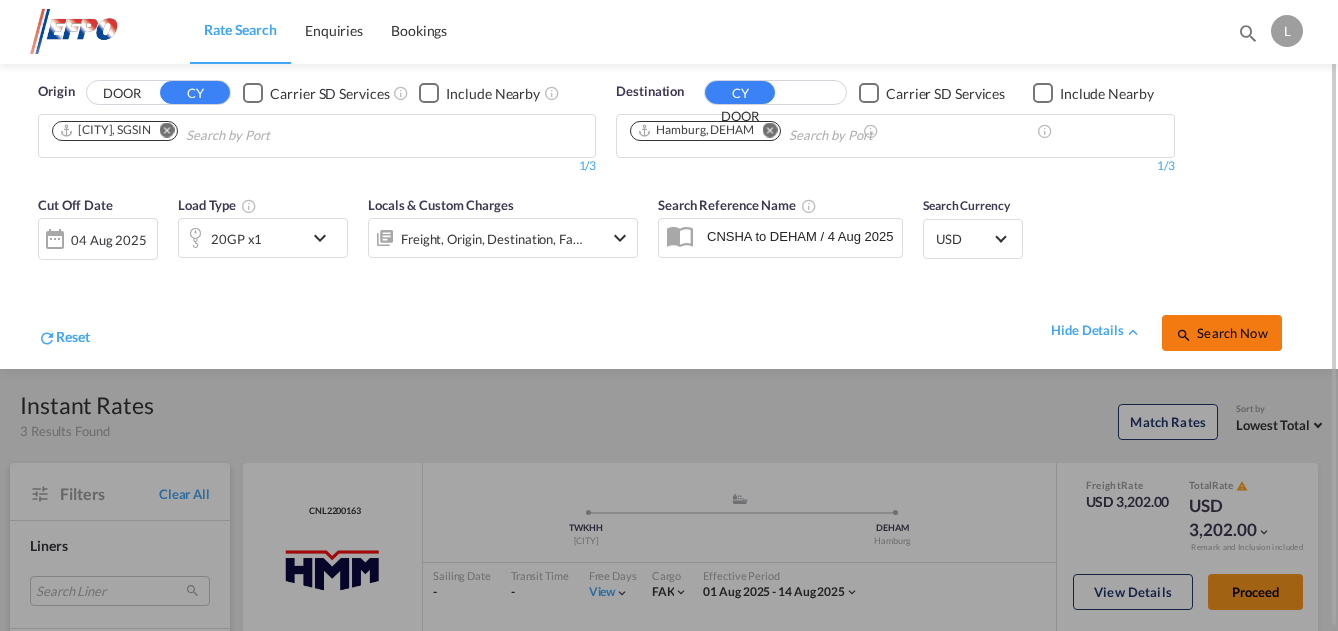 click on "Search Now" at bounding box center (1221, 333) 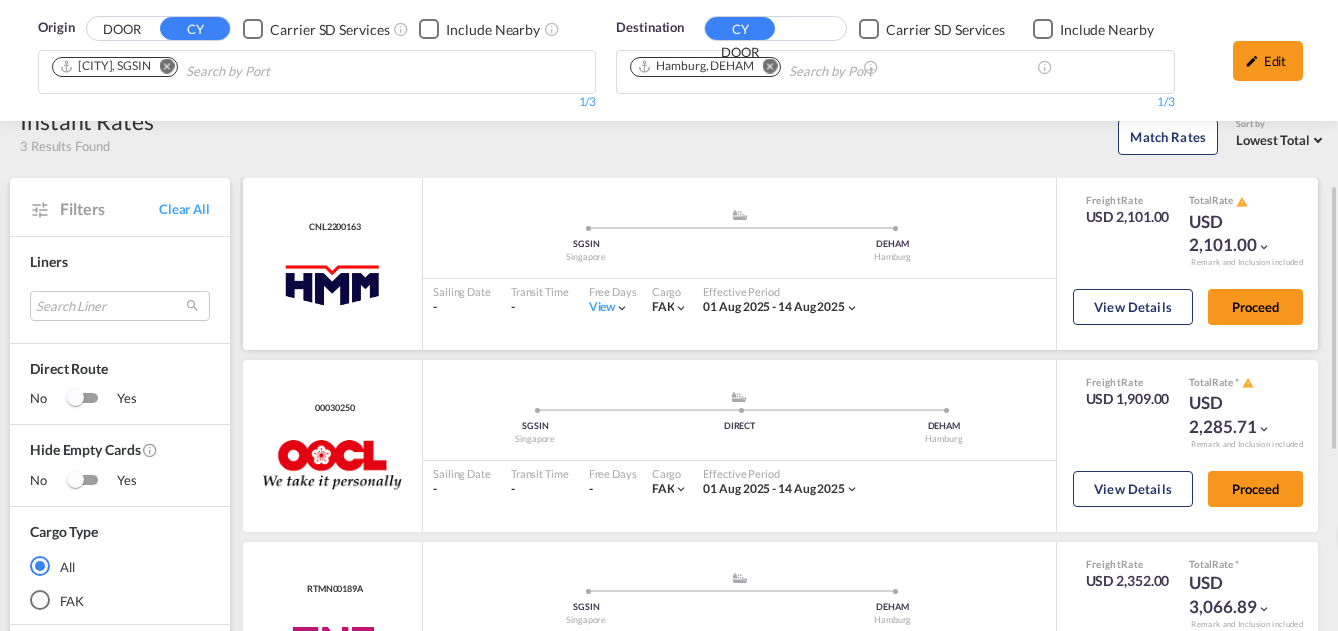 scroll, scrollTop: 200, scrollLeft: 0, axis: vertical 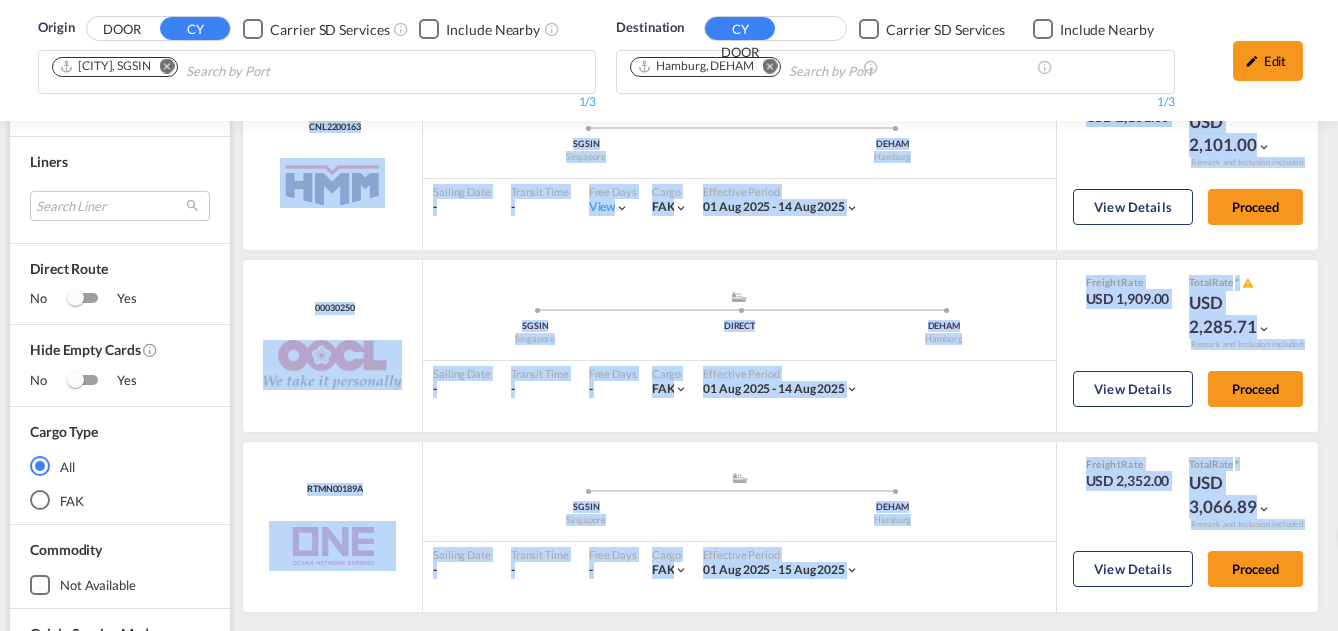 drag, startPoint x: 1336, startPoint y: 290, endPoint x: 1338, endPoint y: 270, distance: 20.09975 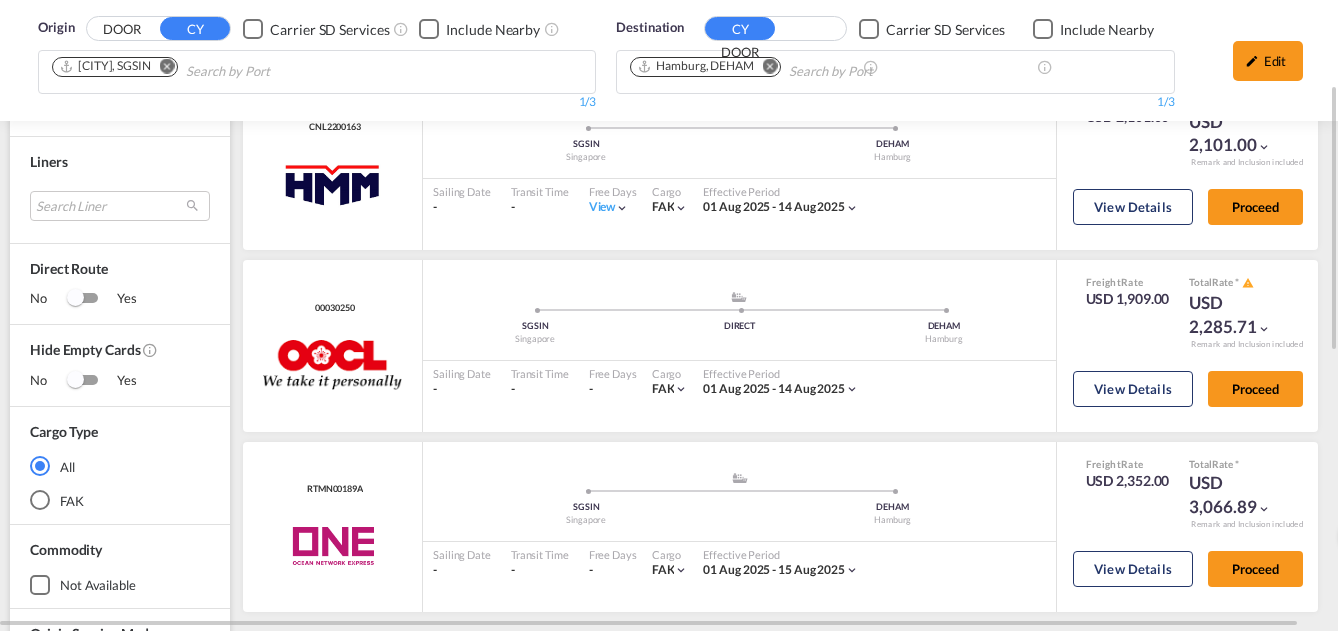 click on "Instant Rates
3 Results Found
Match Rates
Sort by Lowest Total   Lowest Freight Lowest Total Fastest Transit Sailing Date Lowest Emission Highest Emission
Rates loading Filters  Clear All
Liners  Search Liner 2hm logistics d.o.o
aaxl global shipping lines llc
abdul muhsen shipping llc
anco trans
anl
anl container line
arkas line
australia national line (anl)
baker transport
bmc line shipping
bold
buscador
carotrans
cleve & zonen
cma cgm
cma cgm spoton api
cmacgm api (contract)
combiline
continental worldwide shipping service llc
cosco
cosco synconhub
db group
dkt
ecu worldwide
evergreen line
evergreen spot
ewm transport
ez zim
fast transit line
first shipping-nvocc
fps
globelink
globelink spot
gold star line
greencarrier
grimaldi lines" at bounding box center (669, 651) 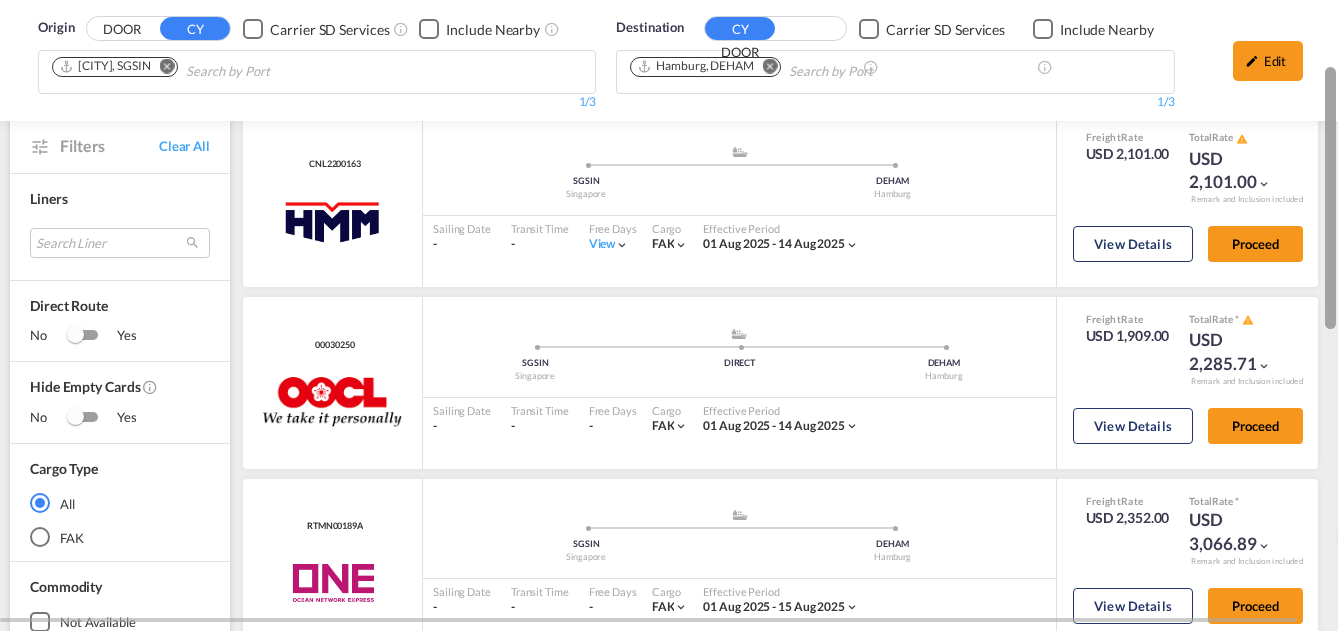 scroll, scrollTop: 158, scrollLeft: 0, axis: vertical 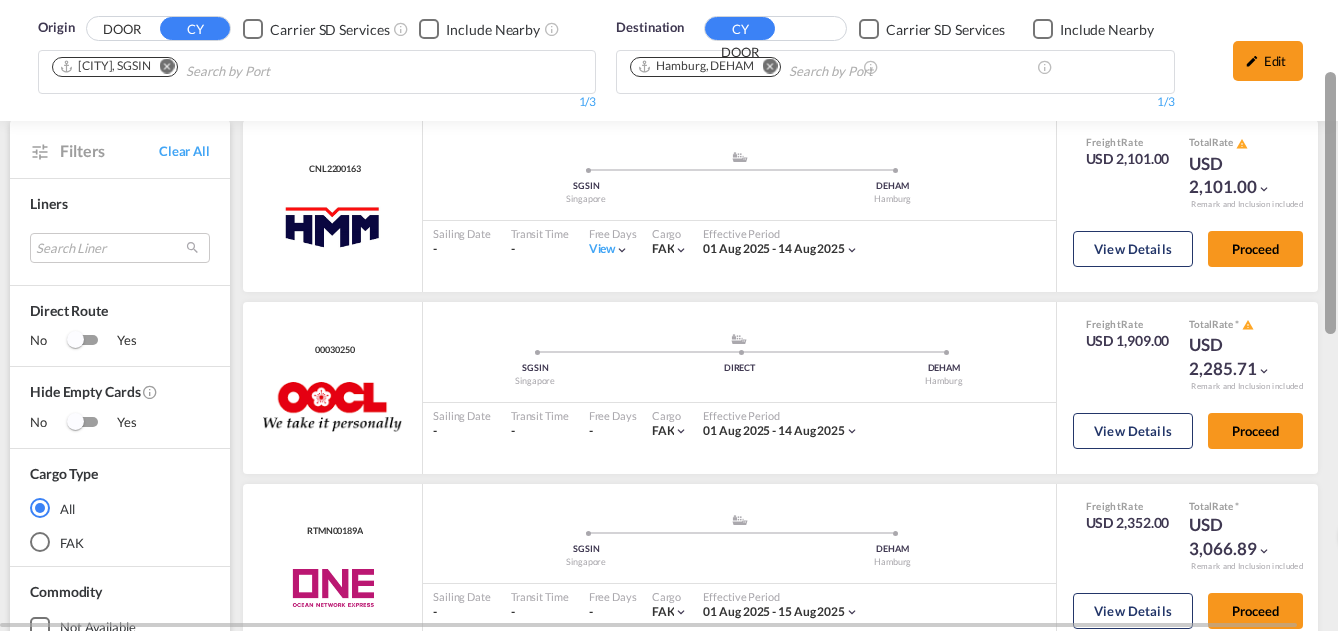drag, startPoint x: 1334, startPoint y: 275, endPoint x: 1333, endPoint y: 258, distance: 17.029387 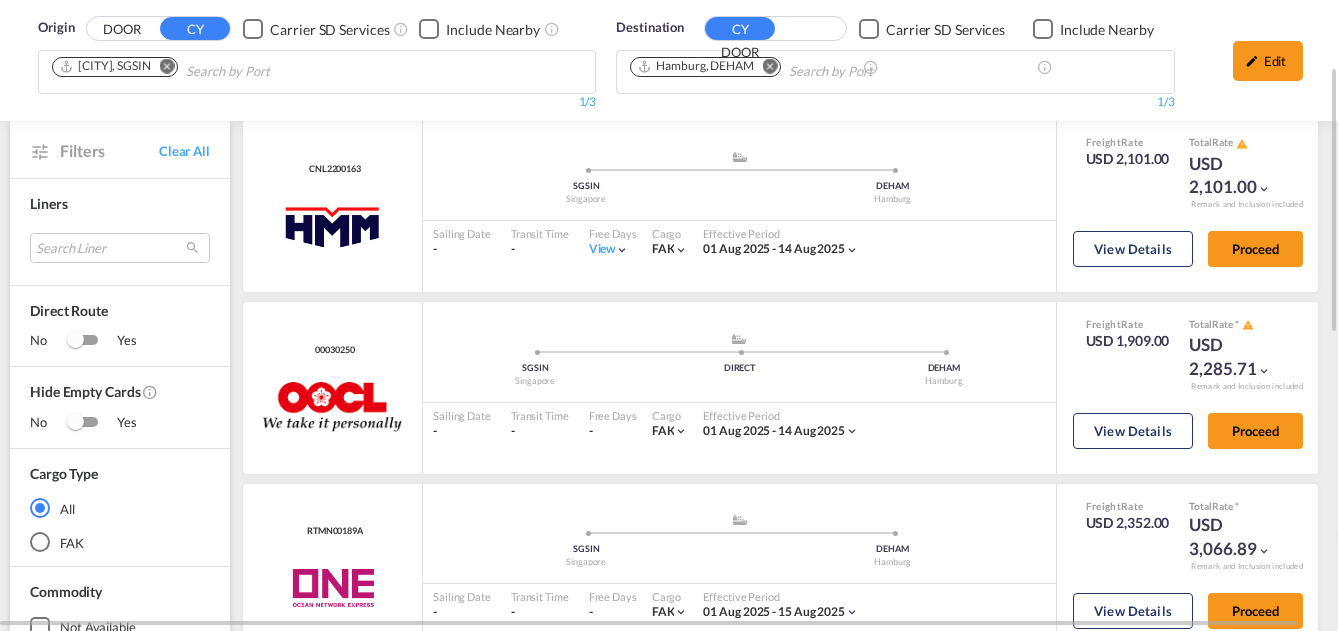 click on "Edit" at bounding box center [1268, 61] 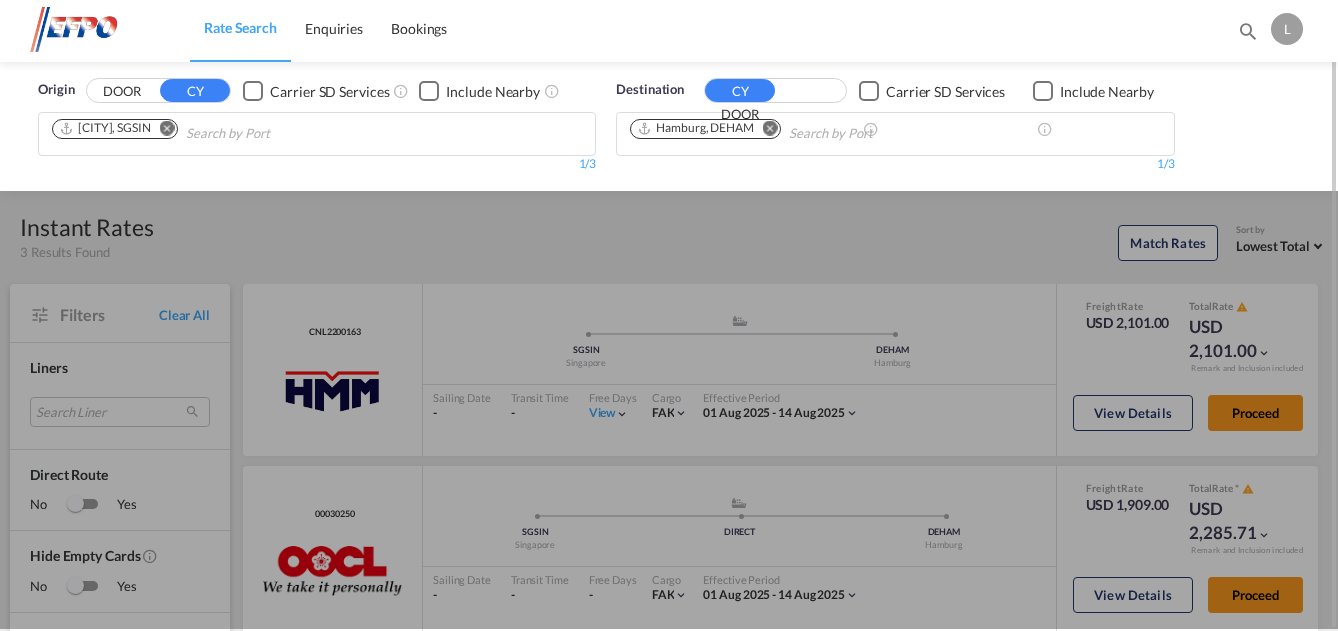 scroll, scrollTop: 0, scrollLeft: 0, axis: both 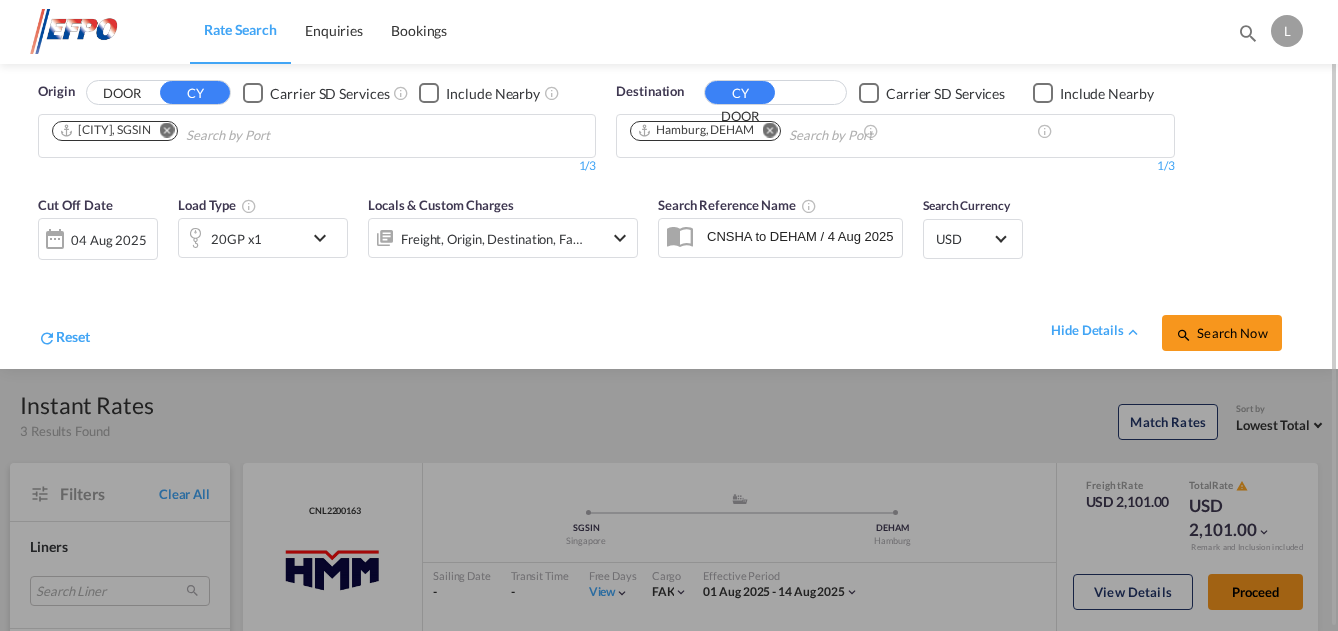 click on "20GP x1" at bounding box center [241, 238] 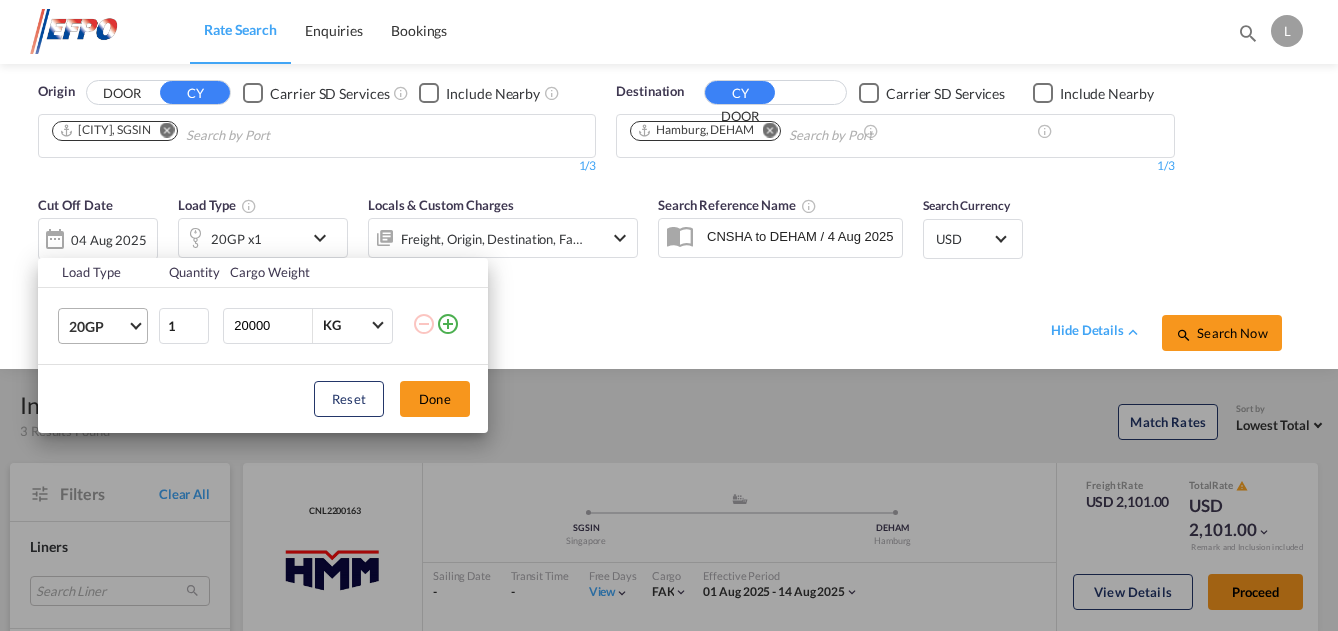 click on "20GP" at bounding box center [98, 327] 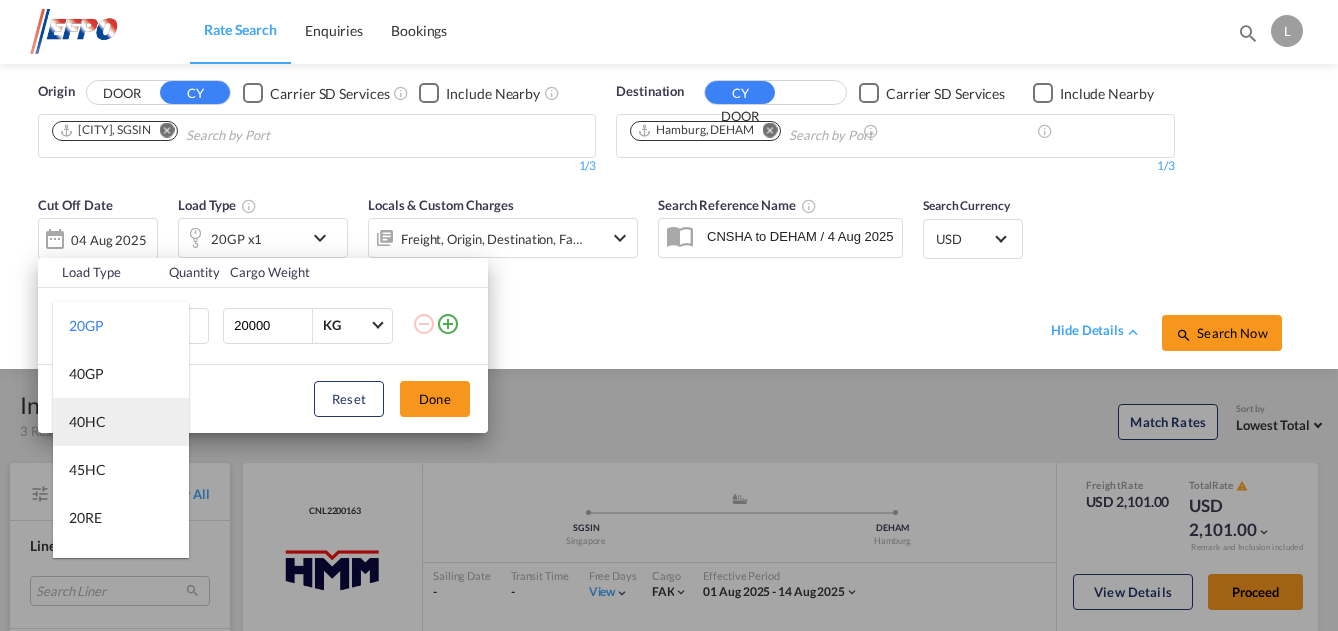 click on "40HC" at bounding box center (87, 422) 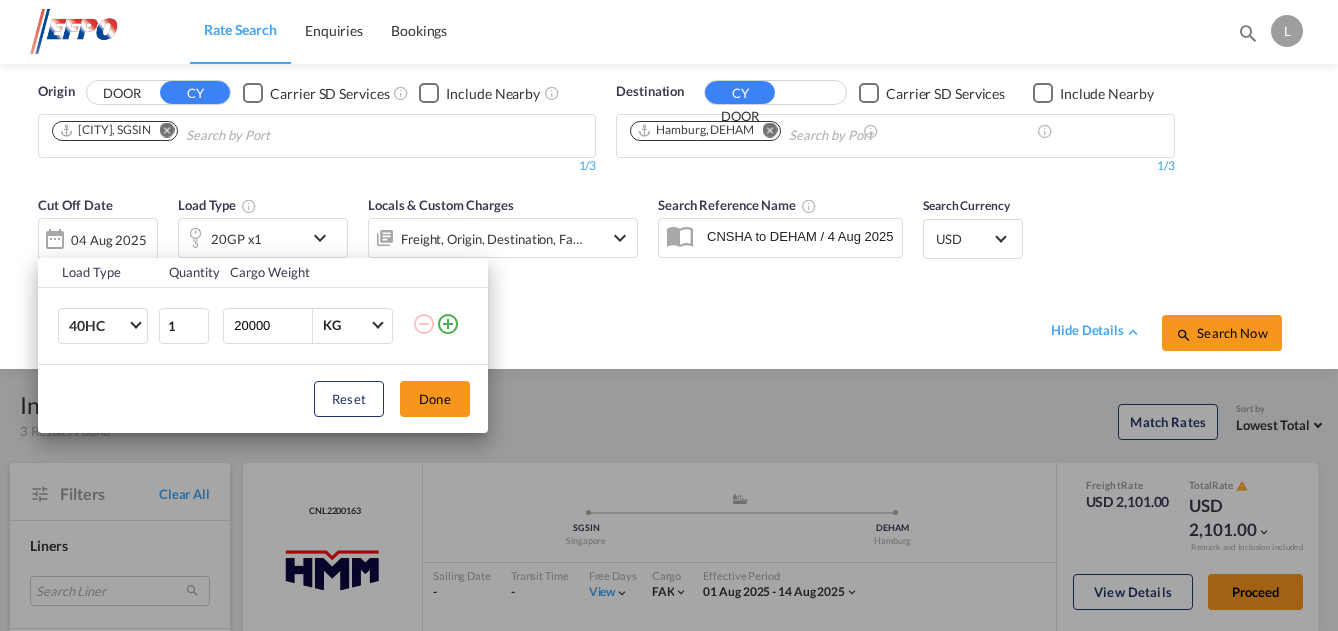 click on "Reset Done" at bounding box center [263, 399] 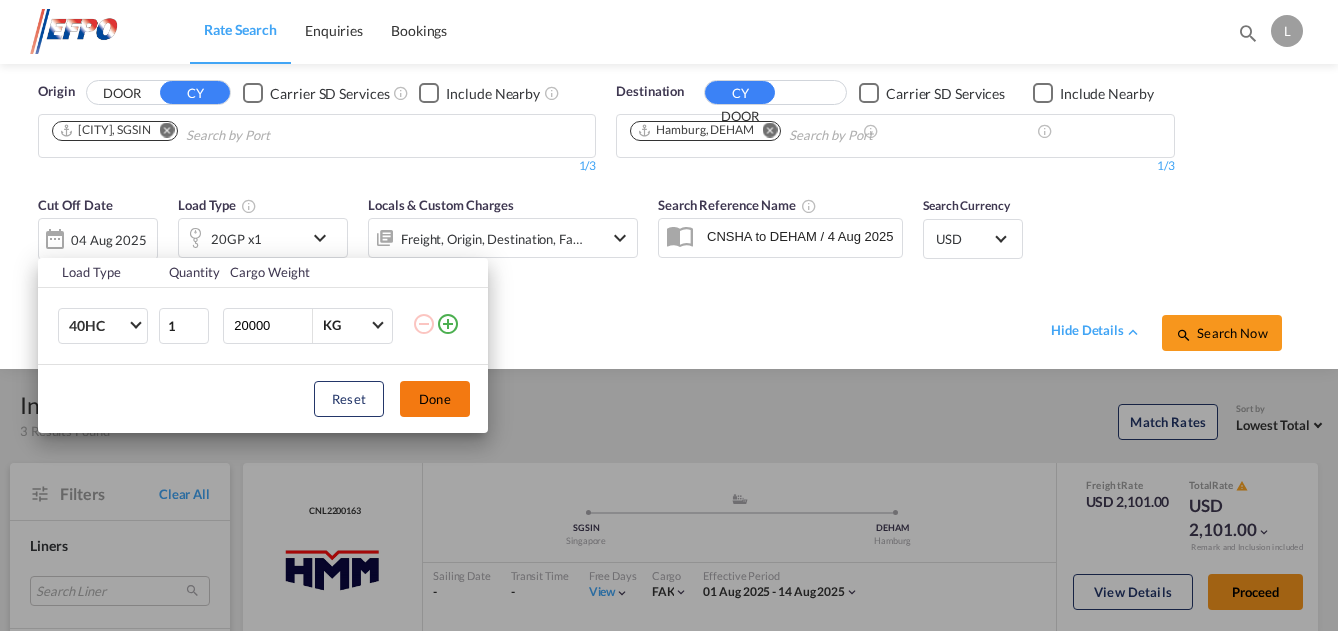 click on "Done" at bounding box center (435, 399) 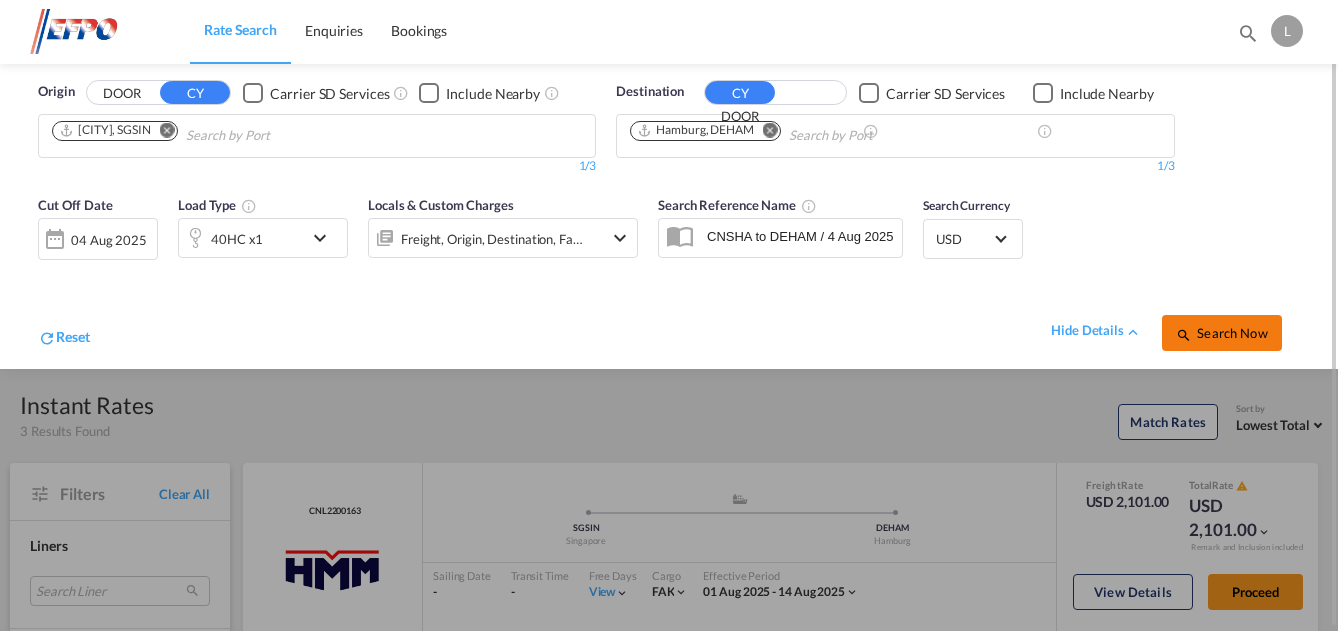click on "Search Now" at bounding box center [1221, 333] 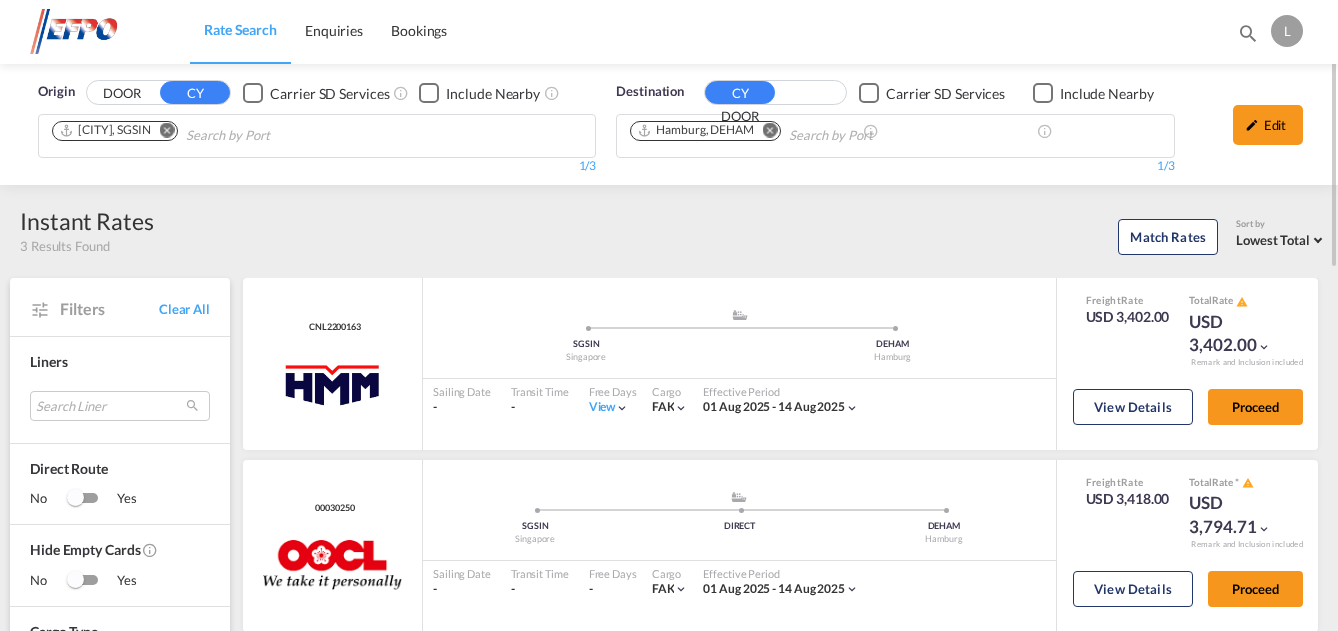 scroll, scrollTop: 100, scrollLeft: 0, axis: vertical 